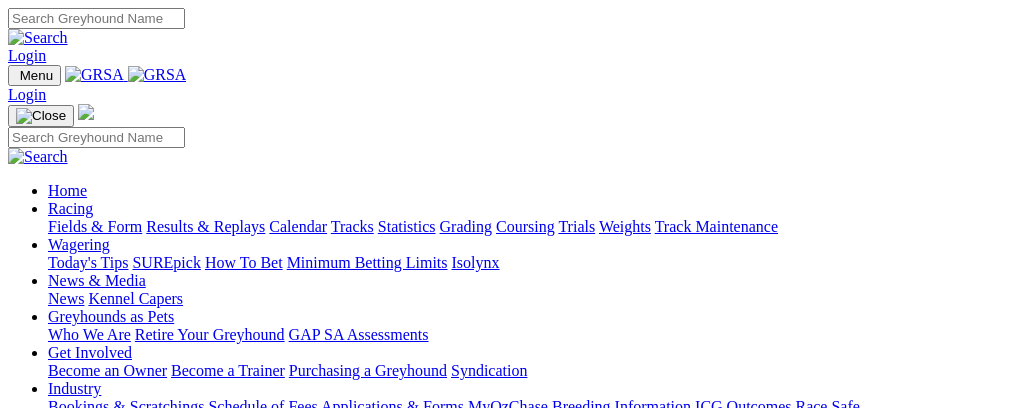 scroll, scrollTop: 681, scrollLeft: 0, axis: vertical 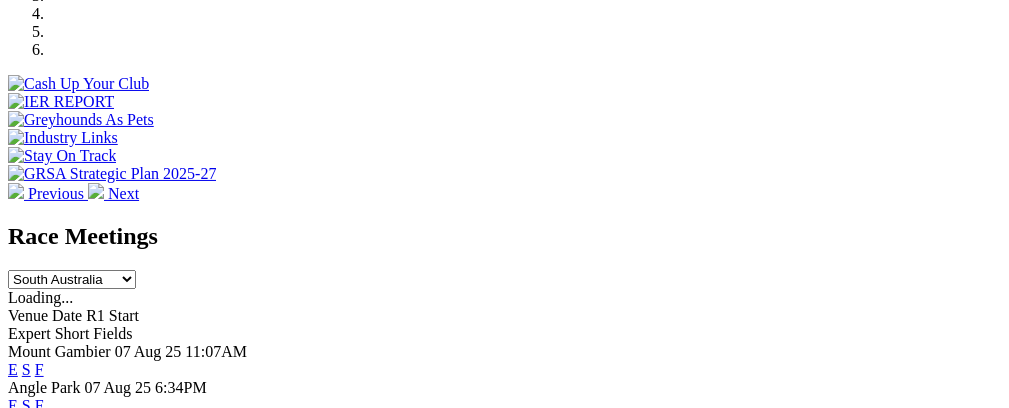 click on "E" at bounding box center (13, 441) 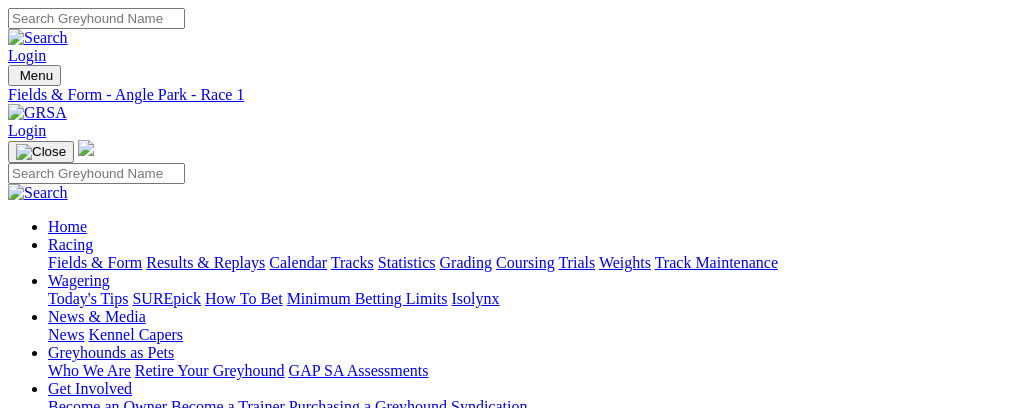 scroll, scrollTop: 0, scrollLeft: 0, axis: both 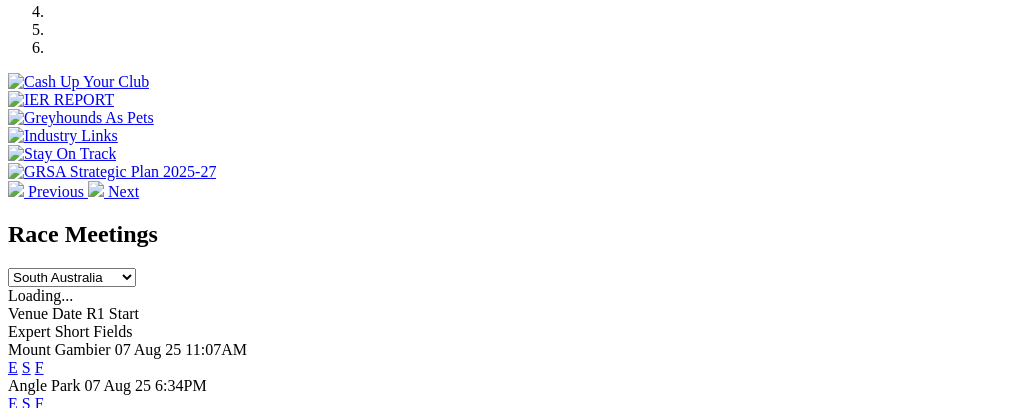 click on "E" at bounding box center (13, 403) 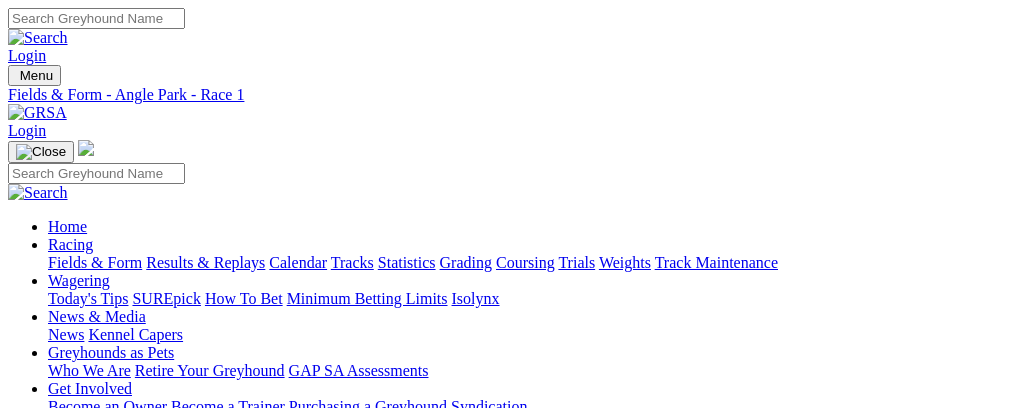 scroll, scrollTop: 0, scrollLeft: 0, axis: both 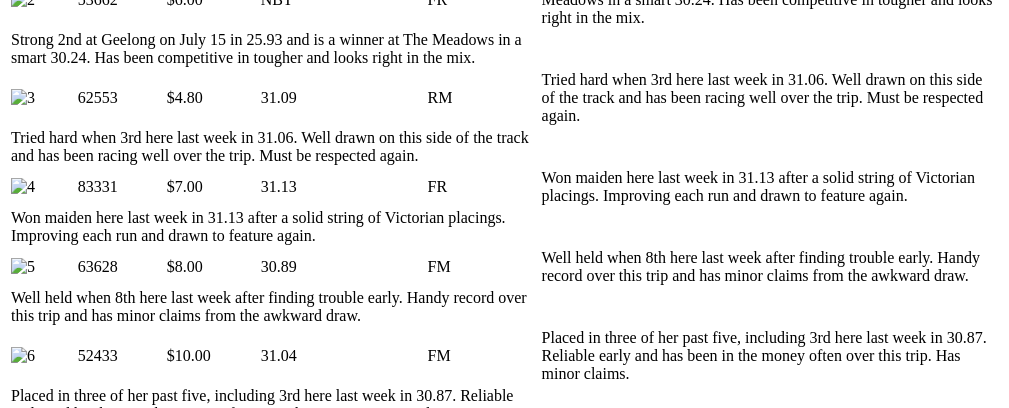 click at bounding box center [958, 1636] 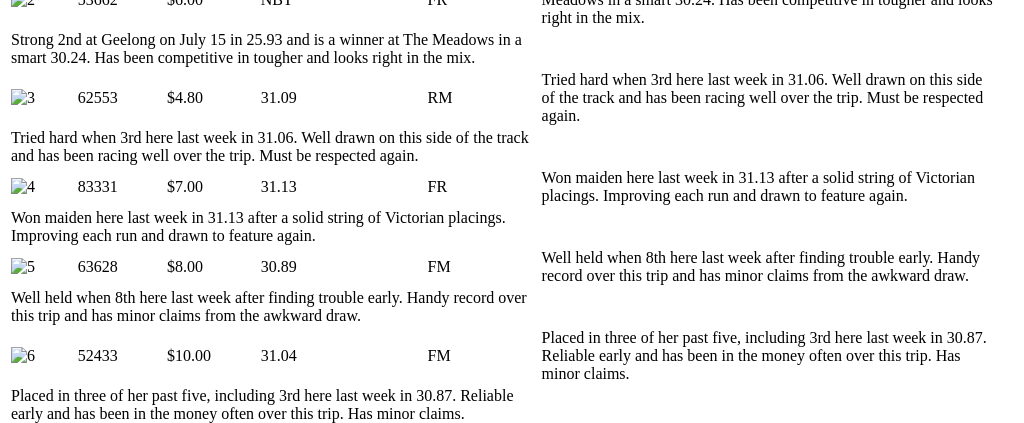 drag, startPoint x: 122, startPoint y: 369, endPoint x: 70, endPoint y: 365, distance: 52.153618 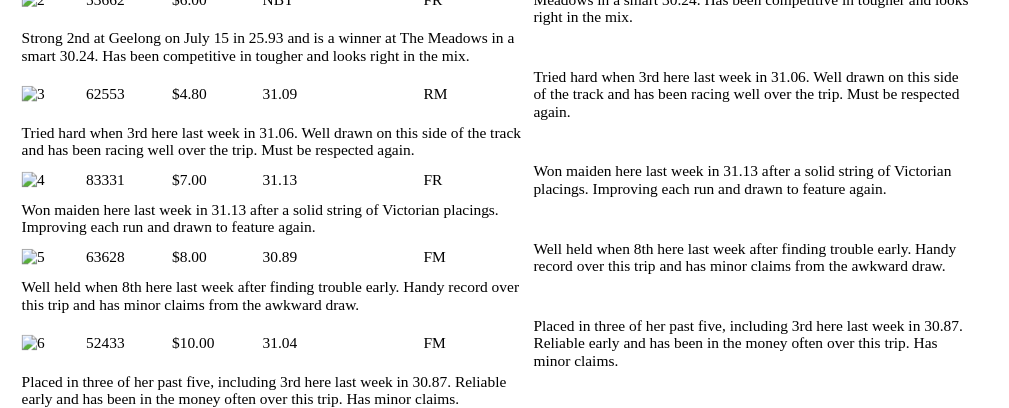 scroll, scrollTop: 0, scrollLeft: 75, axis: horizontal 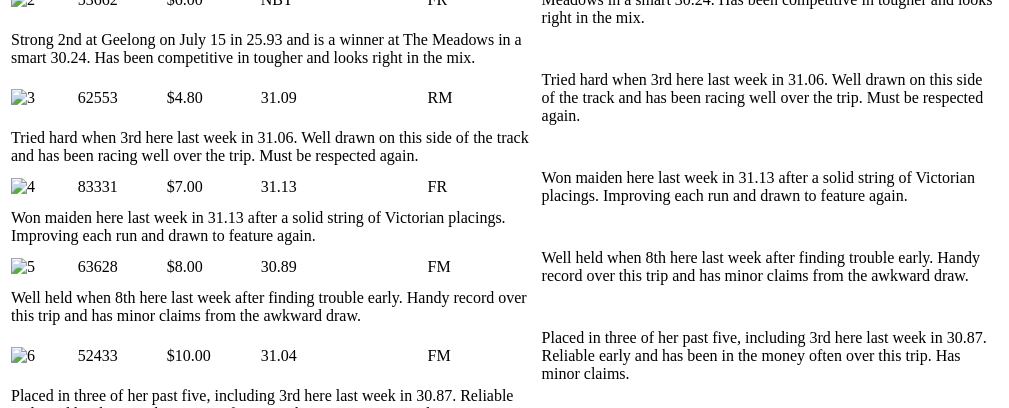 click at bounding box center (958, 1636) 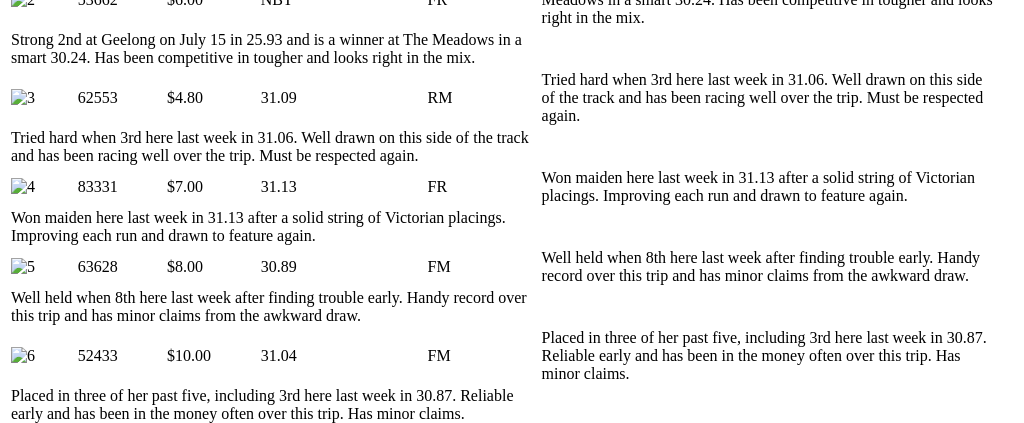 click at bounding box center (16, 34668) 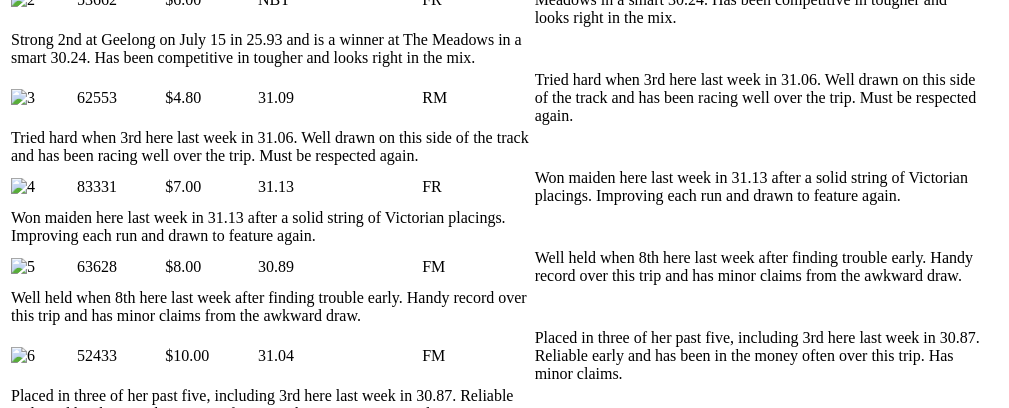 scroll, scrollTop: 0, scrollLeft: 75, axis: horizontal 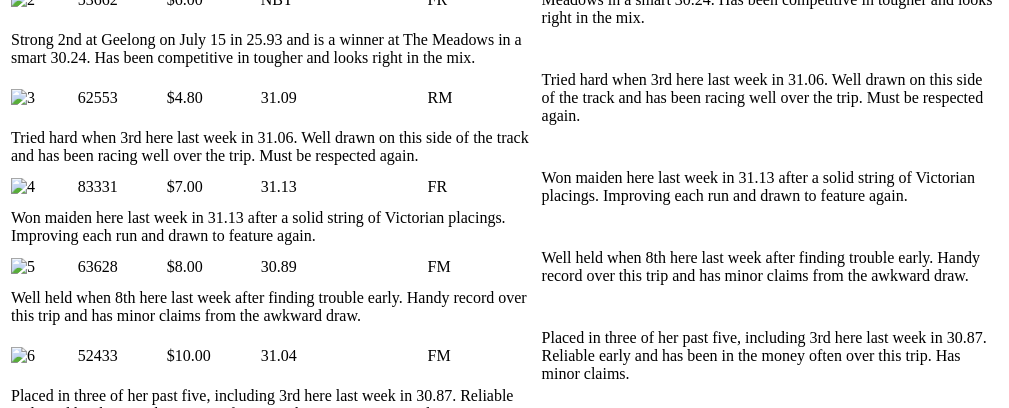 drag, startPoint x: 133, startPoint y: 362, endPoint x: 33, endPoint y: 362, distance: 100 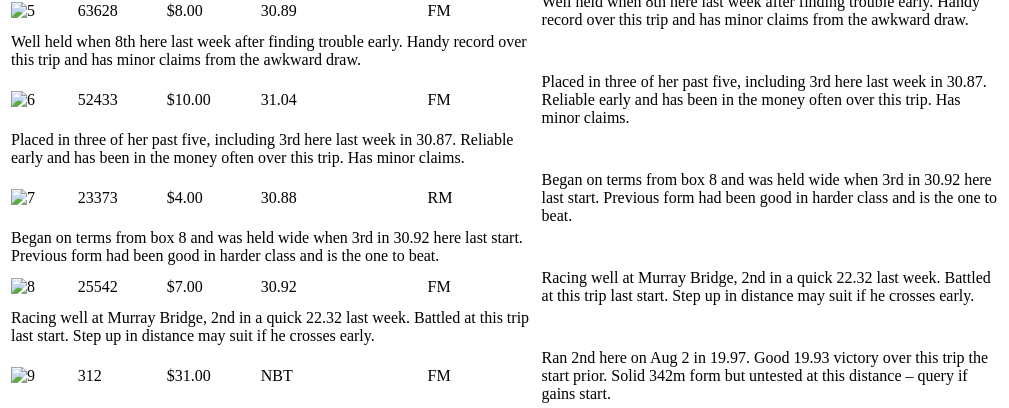 scroll, scrollTop: 1459, scrollLeft: 0, axis: vertical 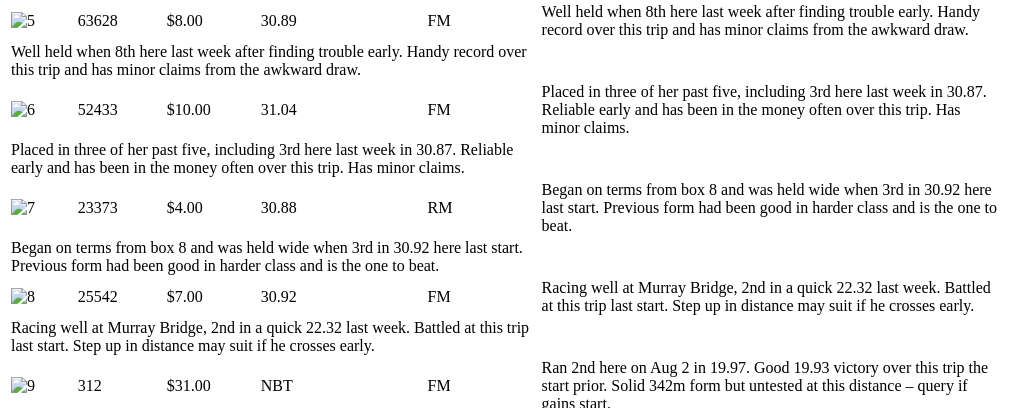 click at bounding box center [286, 1675] 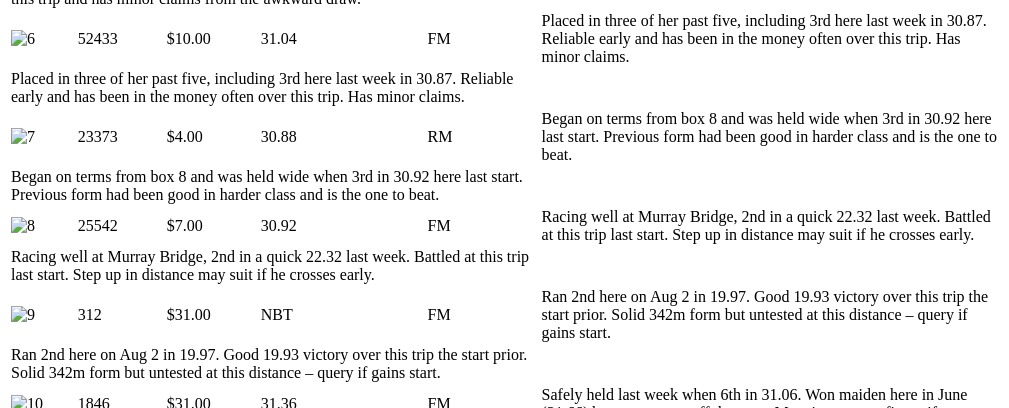 scroll, scrollTop: 1578, scrollLeft: 0, axis: vertical 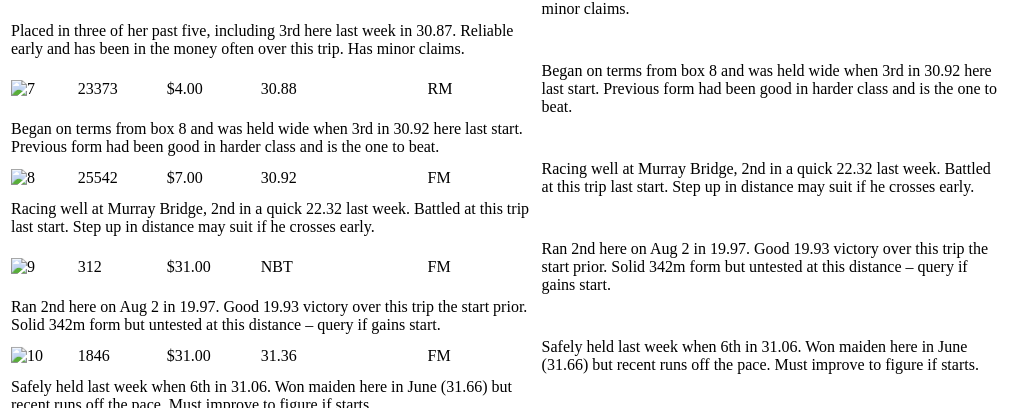 click at bounding box center (286, 2561) 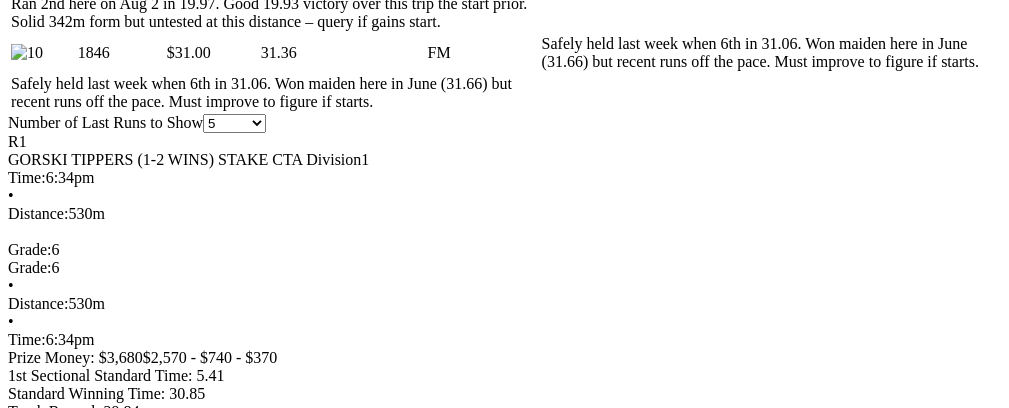 scroll, scrollTop: 1891, scrollLeft: 0, axis: vertical 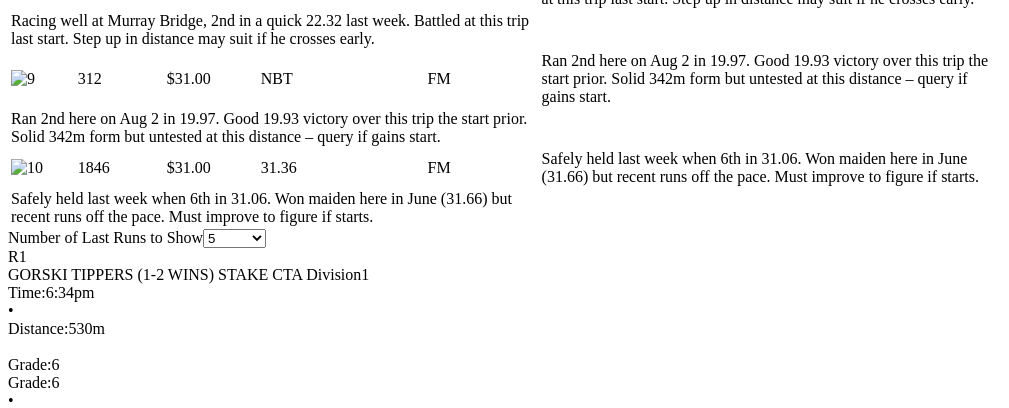 click at bounding box center [286, 2373] 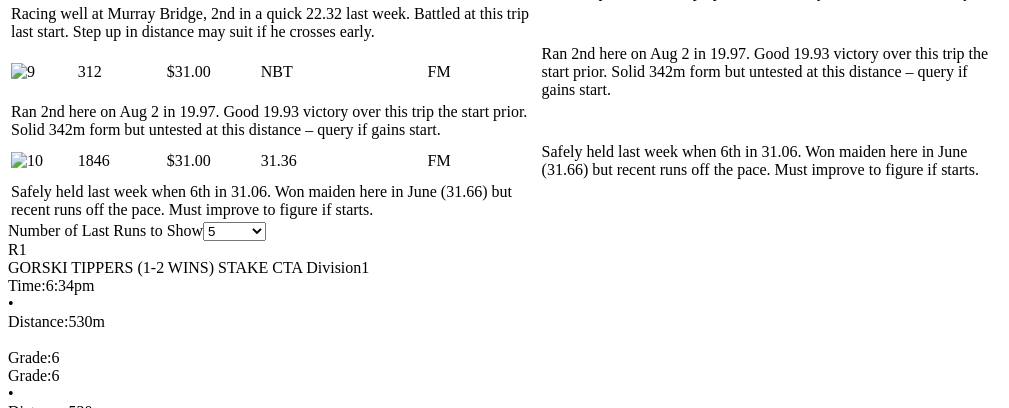 scroll, scrollTop: 1789, scrollLeft: 0, axis: vertical 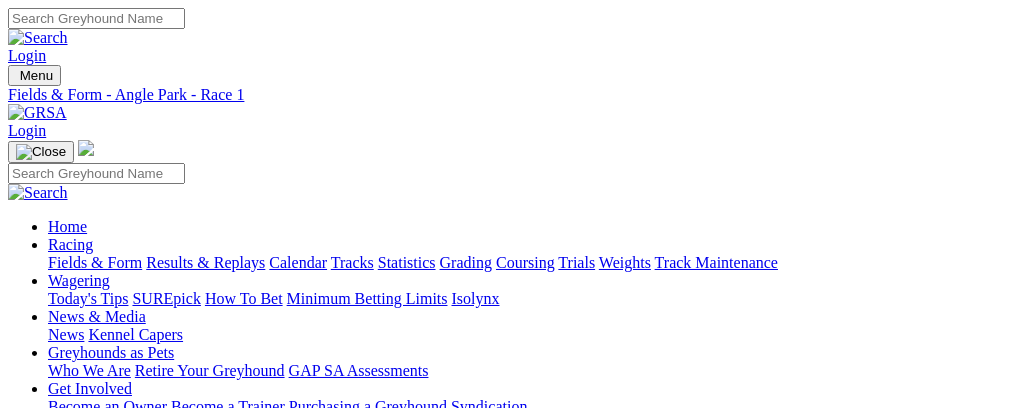 click on "R2" at bounding box center (17, 736) 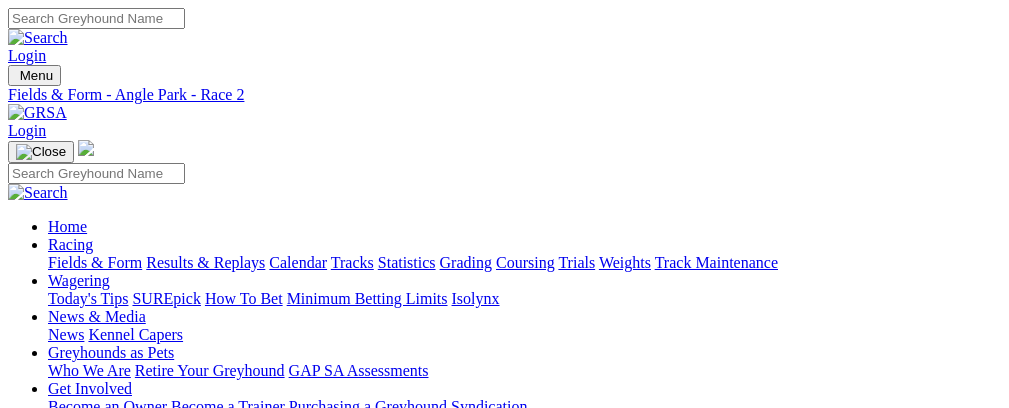 scroll, scrollTop: 0, scrollLeft: 0, axis: both 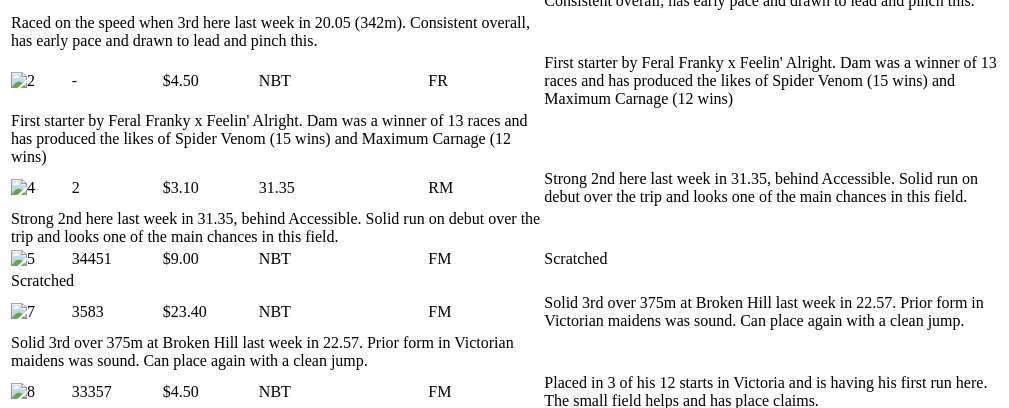 click at bounding box center (286, 1502) 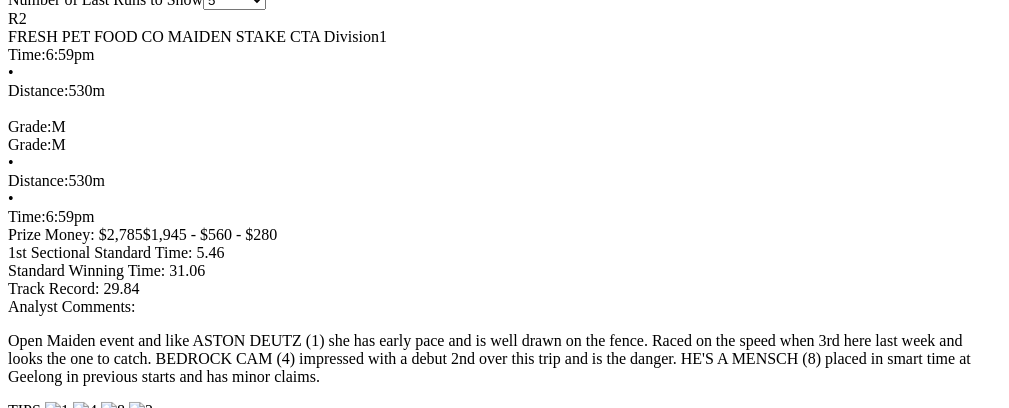 scroll, scrollTop: 1618, scrollLeft: 0, axis: vertical 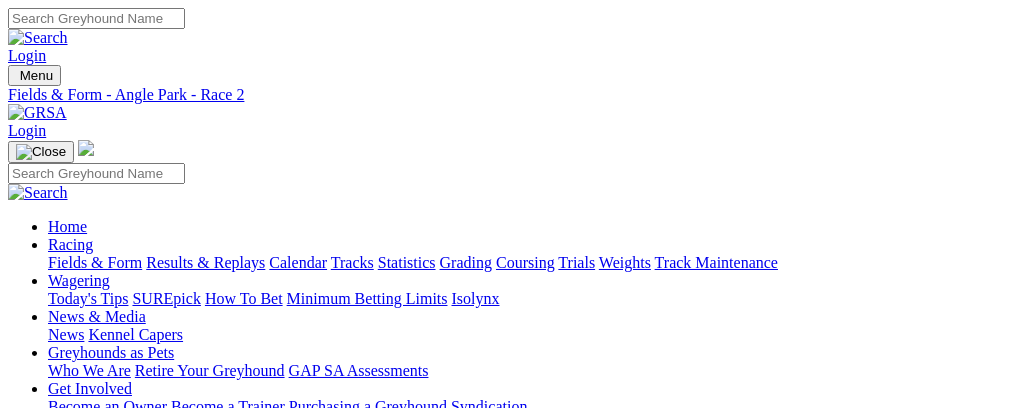 click on "R3" at bounding box center [17, 754] 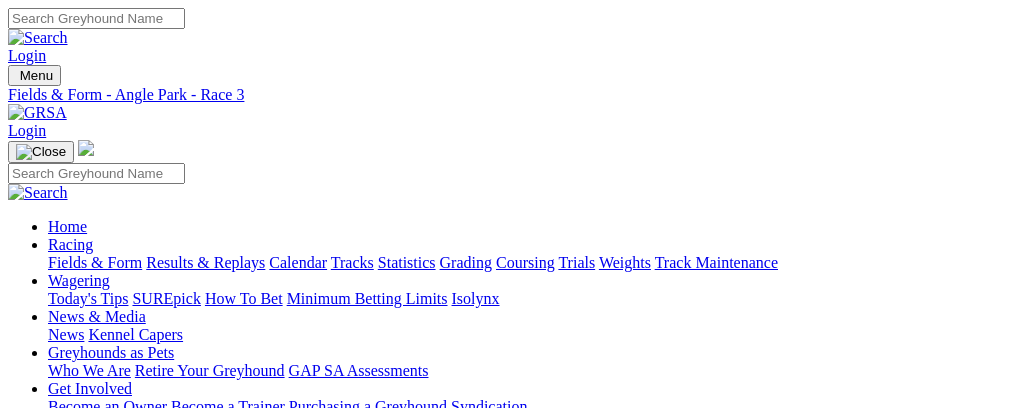 scroll, scrollTop: 0, scrollLeft: 0, axis: both 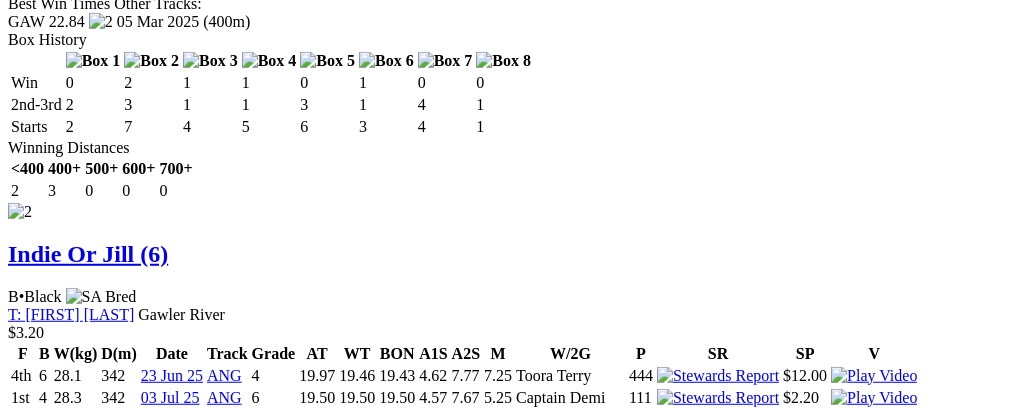 click at bounding box center (863, 6507) 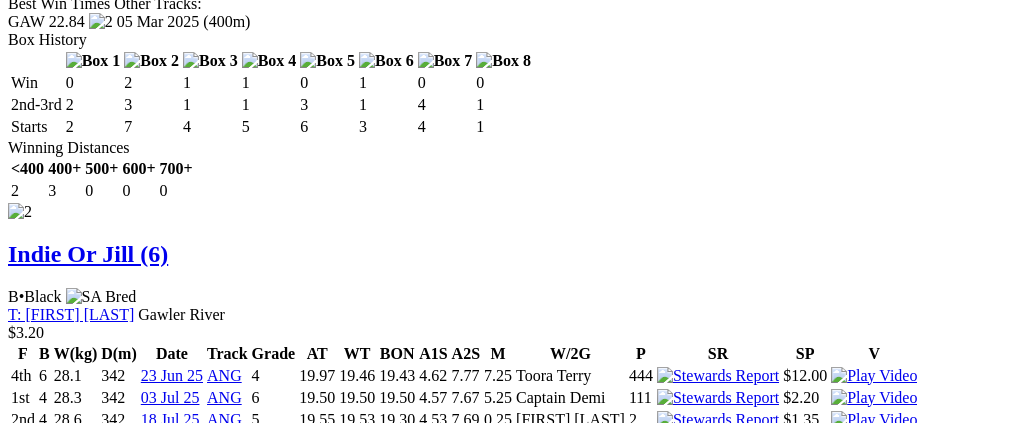 click at bounding box center [16, 32092] 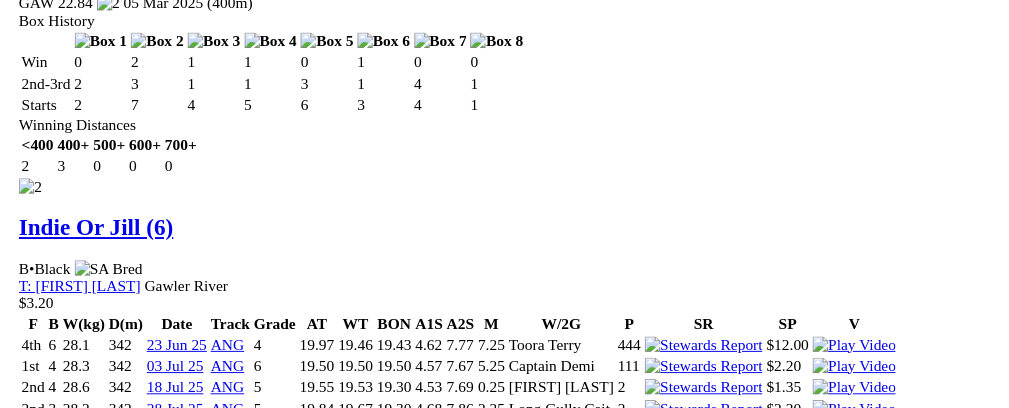 scroll, scrollTop: 0, scrollLeft: 58, axis: horizontal 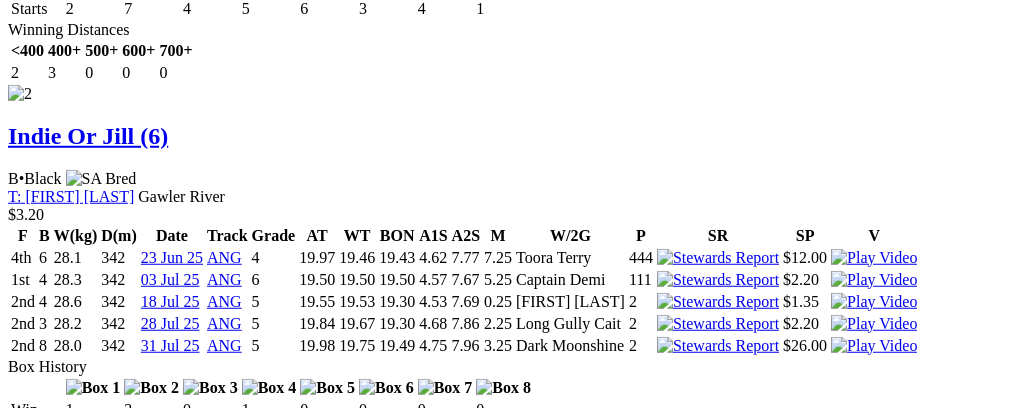 click at bounding box center [286, 6625] 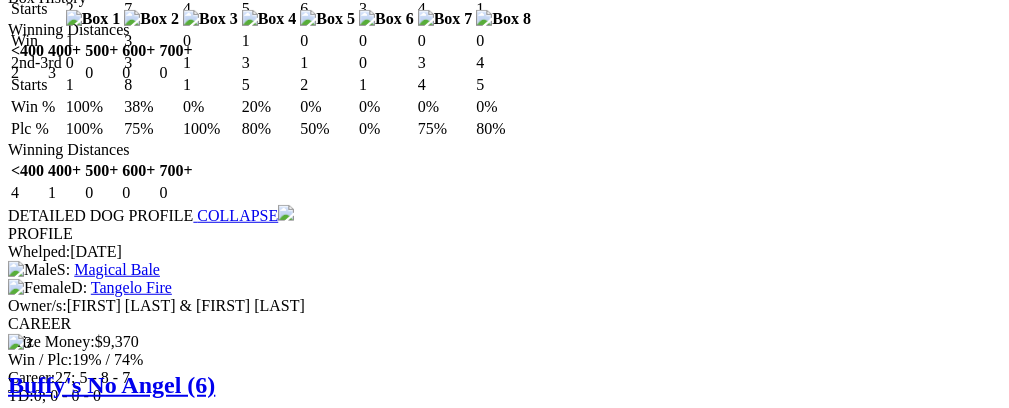 scroll, scrollTop: 4172, scrollLeft: 0, axis: vertical 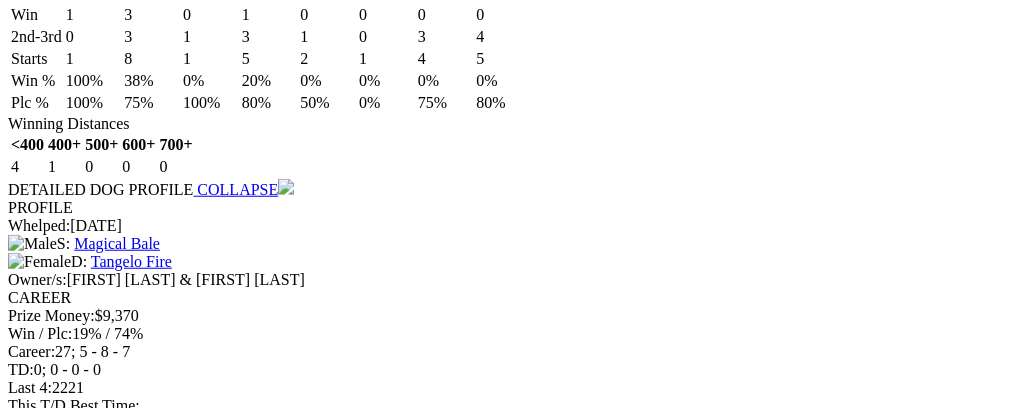 click at bounding box center (286, 5225) 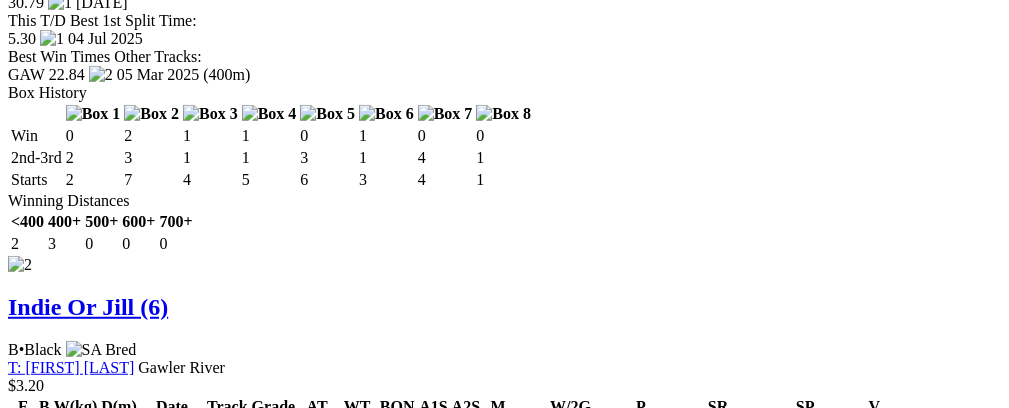 scroll, scrollTop: 3124, scrollLeft: 0, axis: vertical 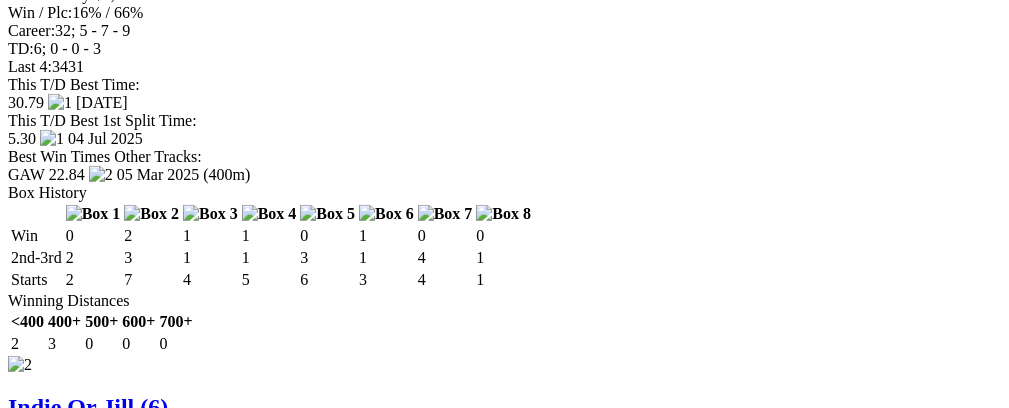 click at bounding box center [286, 5891] 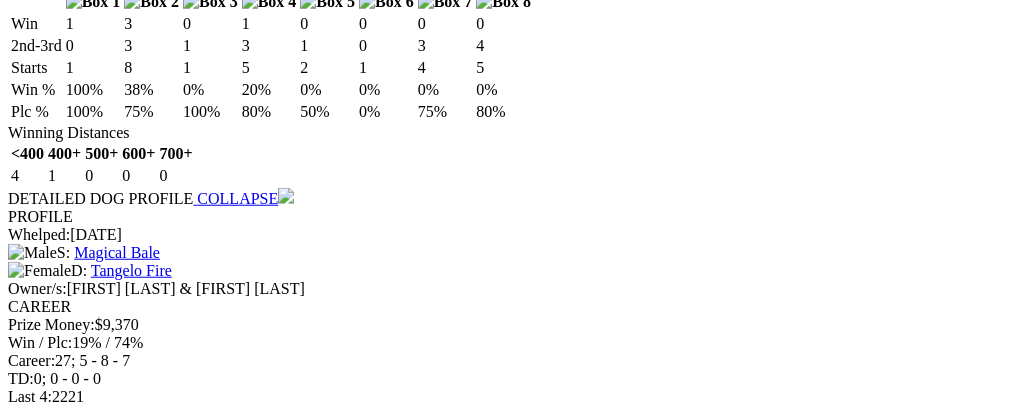 scroll, scrollTop: 3790, scrollLeft: 0, axis: vertical 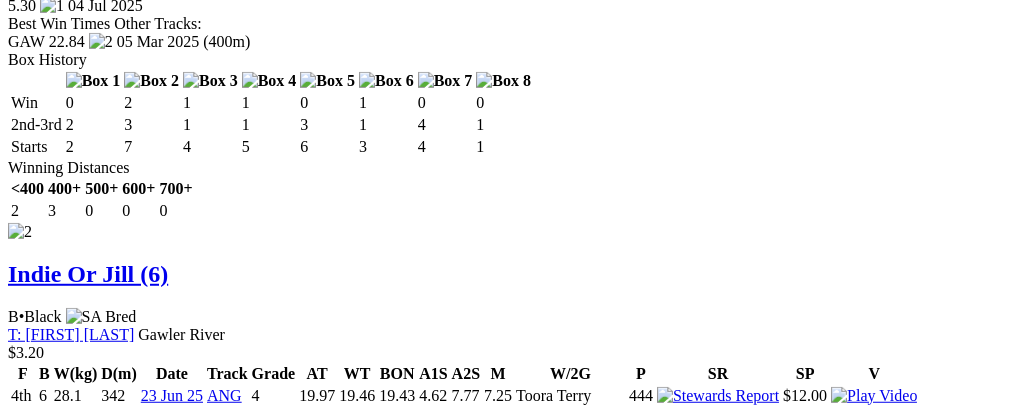 click at bounding box center (892, 4517) 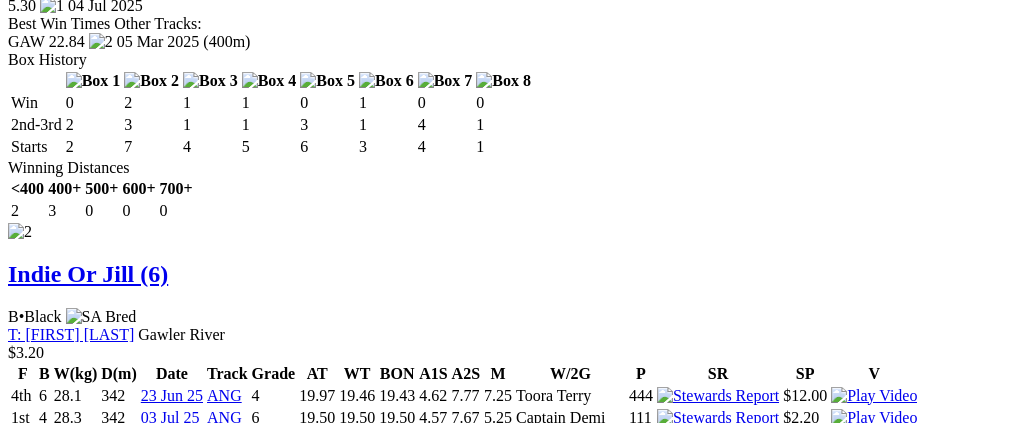 click at bounding box center (16, 32112) 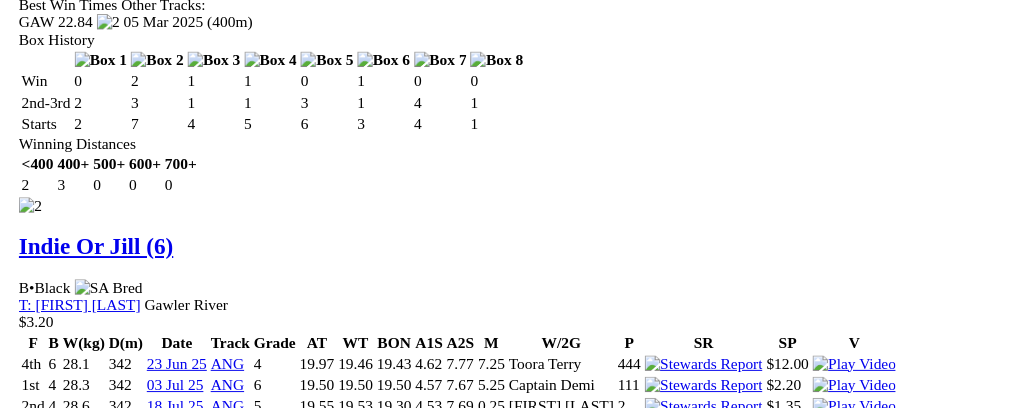 scroll, scrollTop: 0, scrollLeft: 75, axis: horizontal 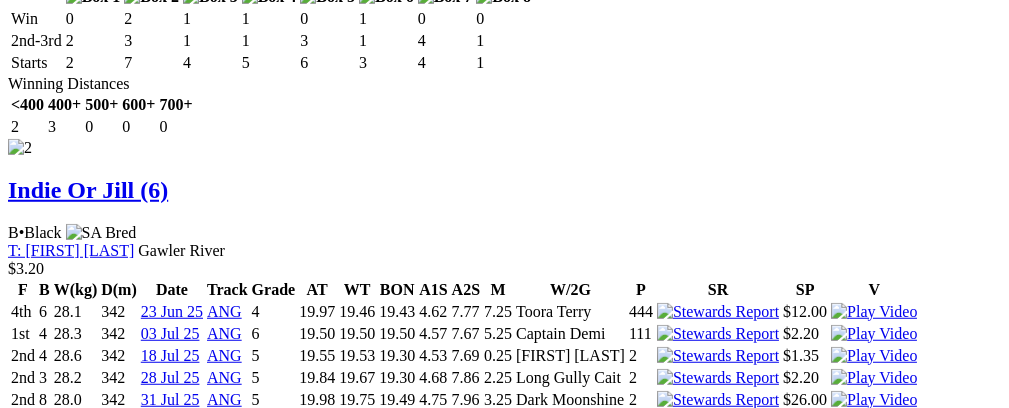 click at bounding box center [892, 4433] 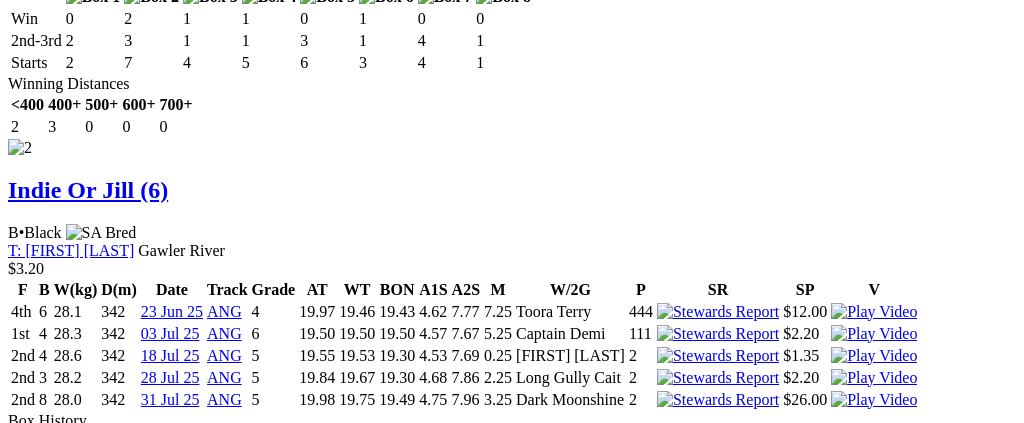 click at bounding box center [16, 32028] 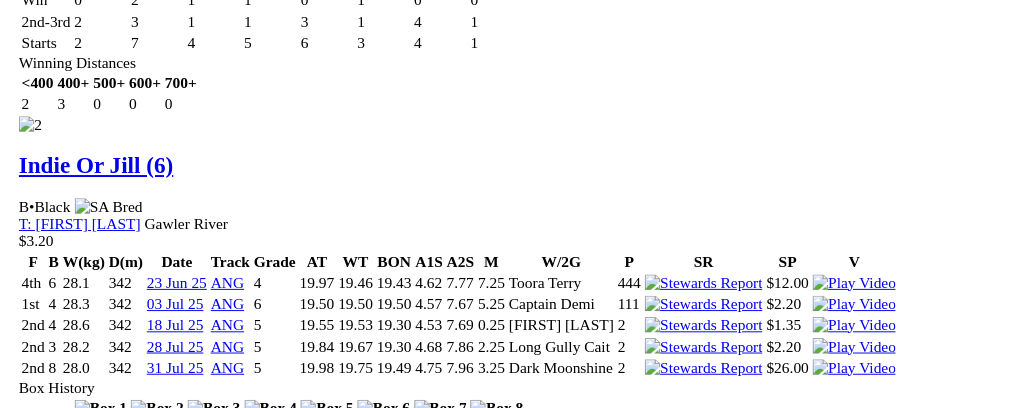 scroll, scrollTop: 0, scrollLeft: 75, axis: horizontal 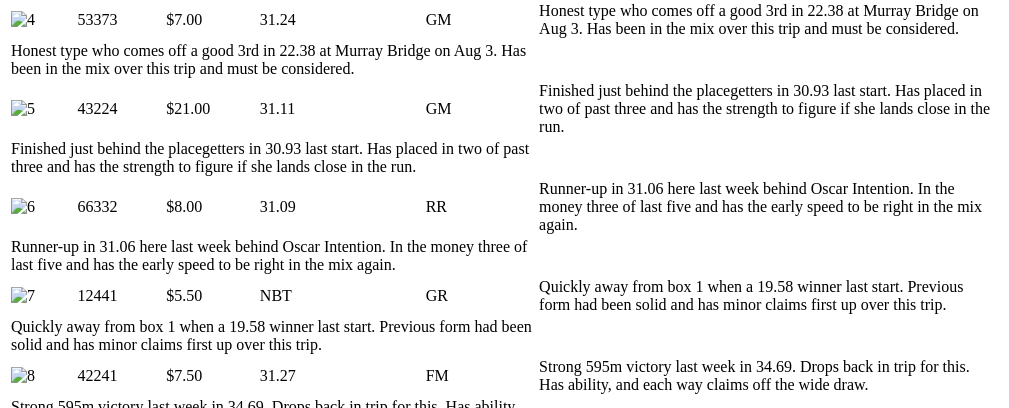 click at bounding box center [853, 1392] 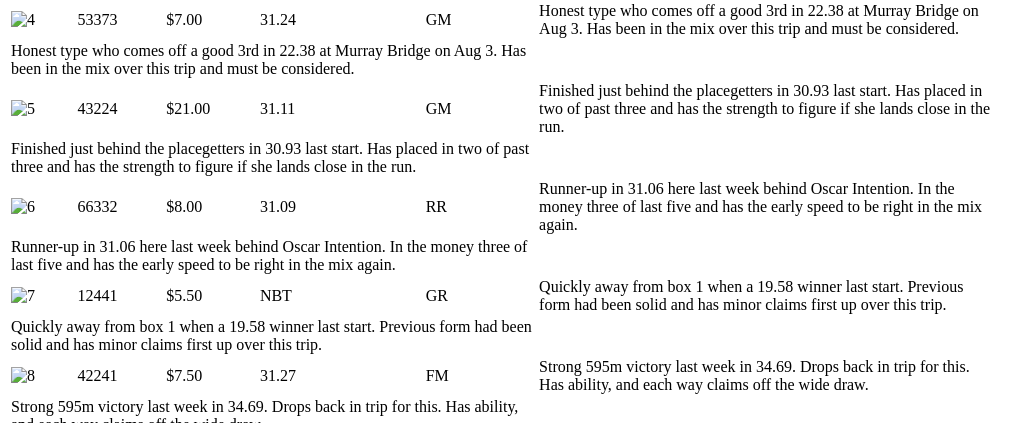 click at bounding box center (16, 34007) 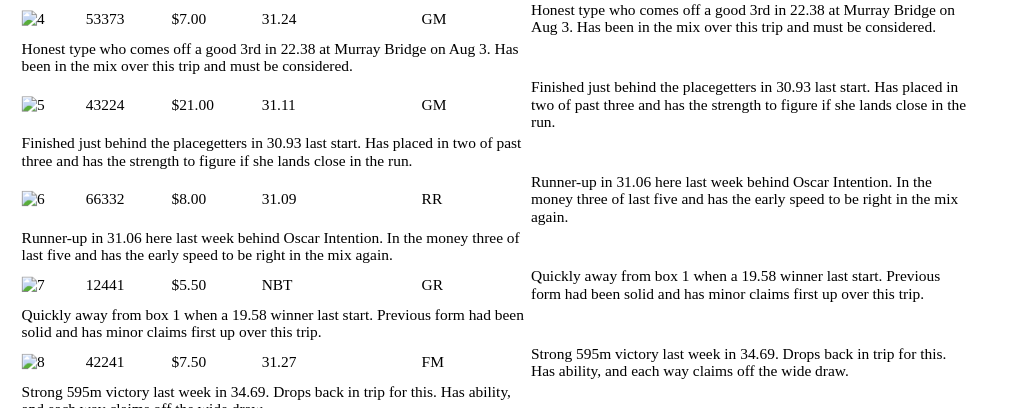 scroll, scrollTop: 0, scrollLeft: 54, axis: horizontal 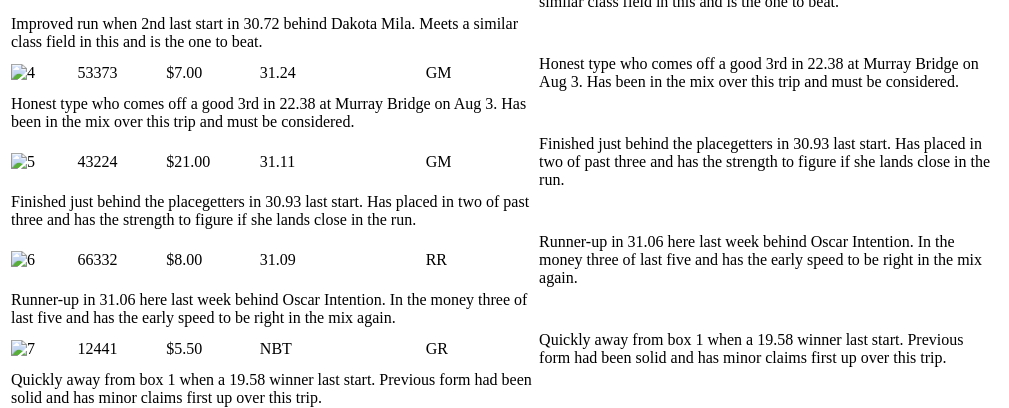 click on "F
B
W(kg)
D(m)
Date
Track
Grade
AT
WT
BON
A1S
A2S
M
W/2G
P
SR
SP
V
4th
2
26.1
530
10 Jul 25
ANG
6
31.26 30.89 30.04" at bounding box center [504, 1390] 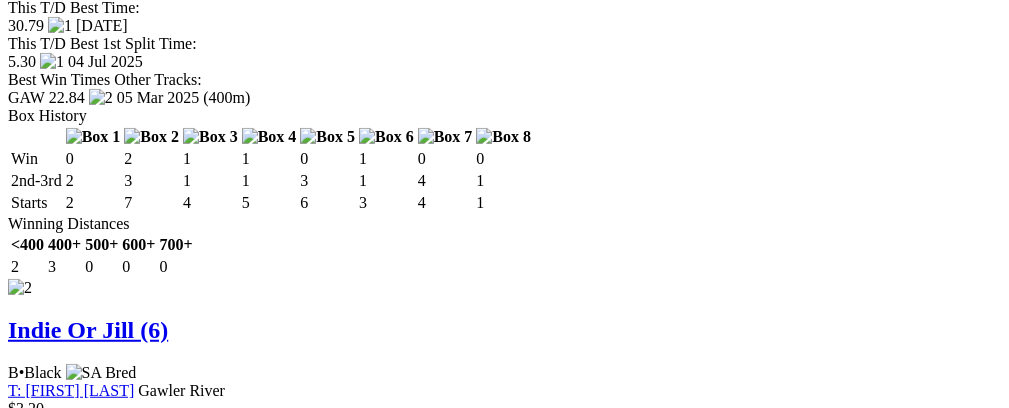 scroll, scrollTop: 3229, scrollLeft: 0, axis: vertical 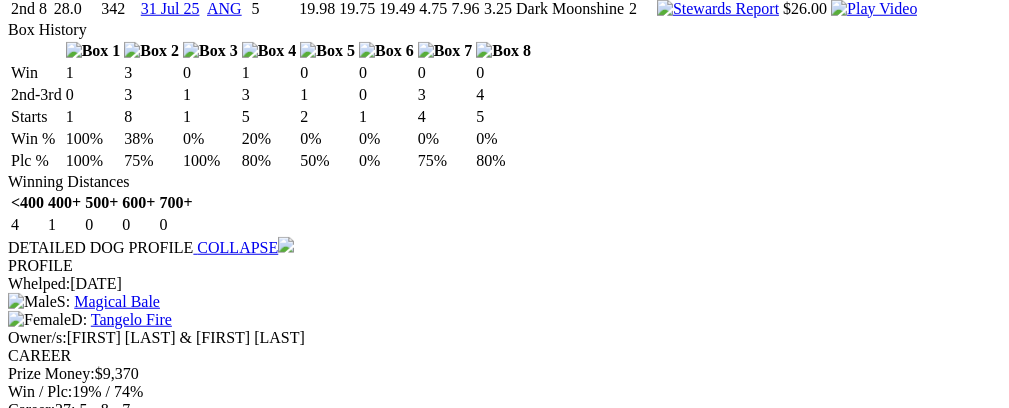 click at bounding box center [286, 5283] 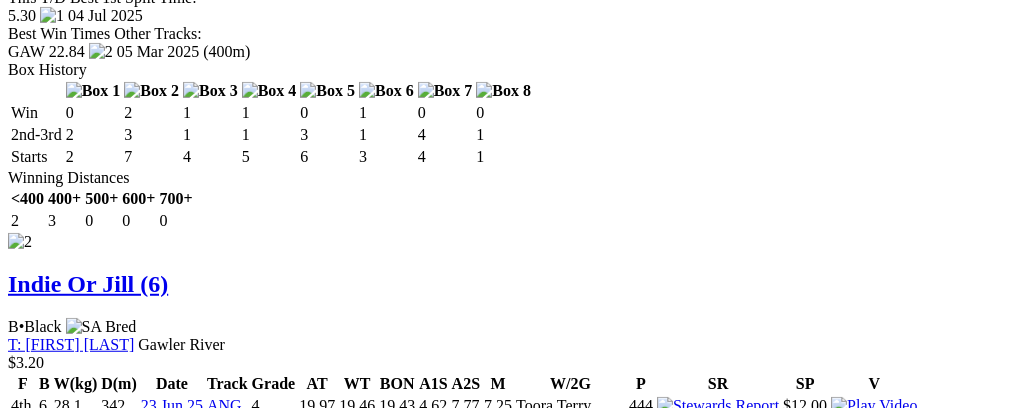 scroll, scrollTop: 3366, scrollLeft: 0, axis: vertical 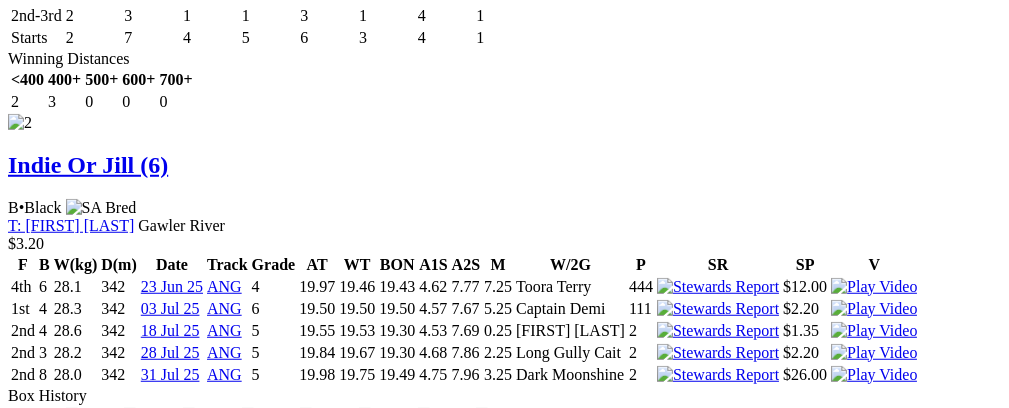 click at bounding box center (286, 6654) 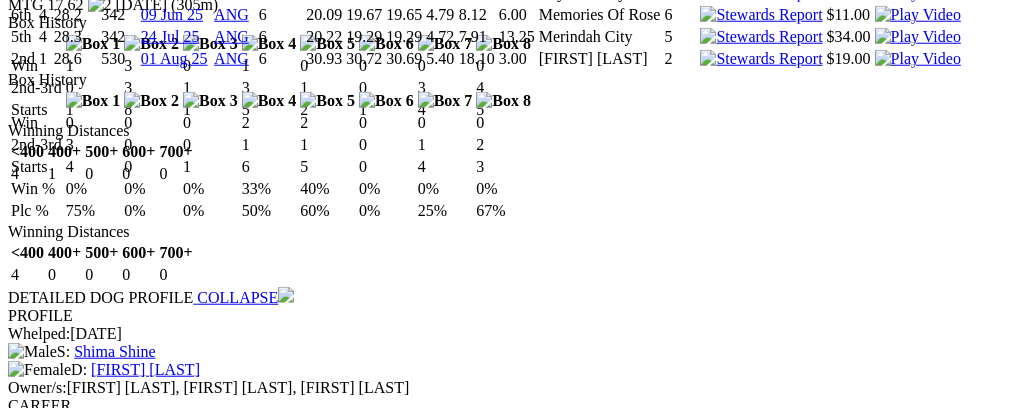 scroll, scrollTop: 4143, scrollLeft: 0, axis: vertical 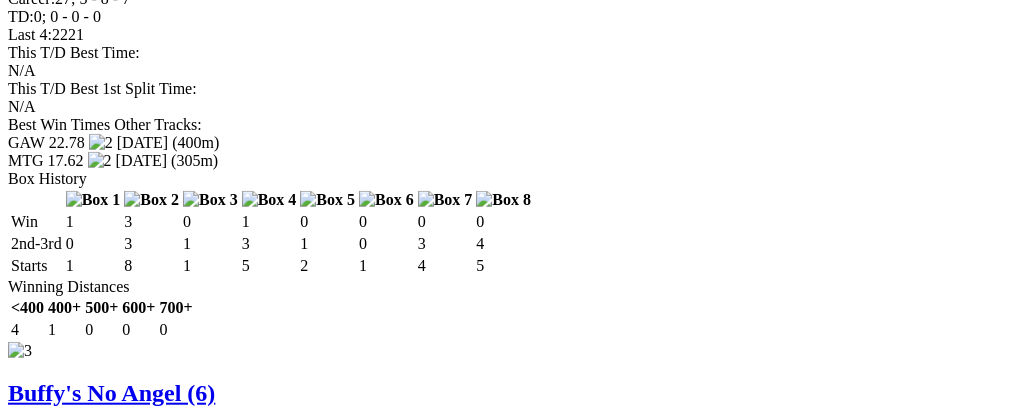 click at bounding box center [286, 5877] 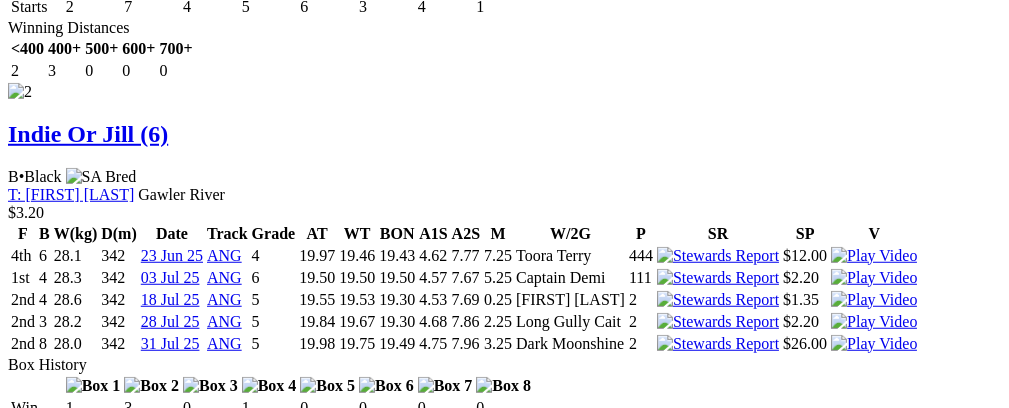 scroll, scrollTop: 3366, scrollLeft: 0, axis: vertical 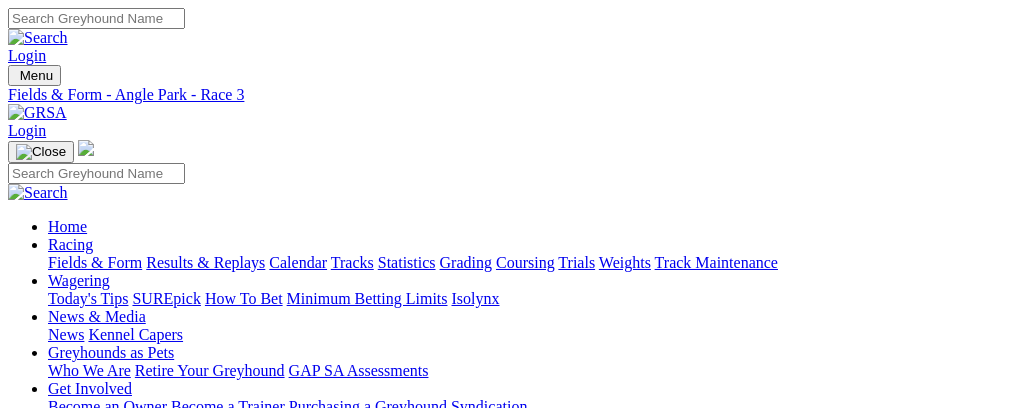 click on "R4" at bounding box center [17, 772] 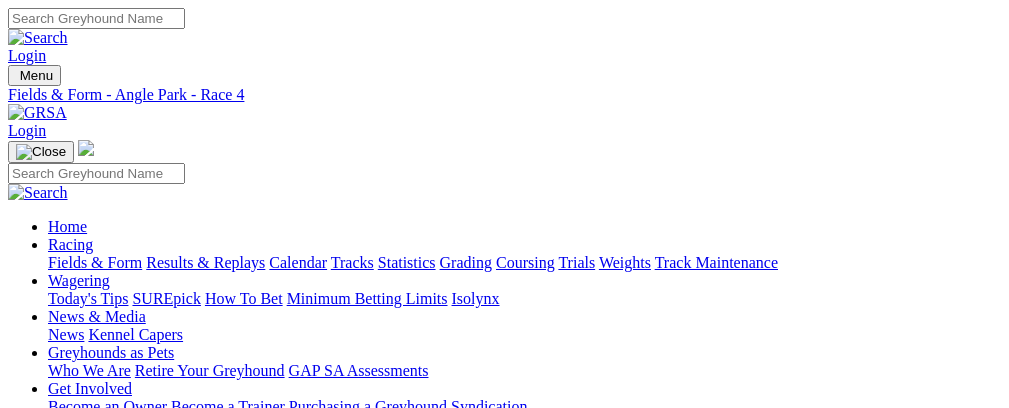 scroll, scrollTop: 0, scrollLeft: 0, axis: both 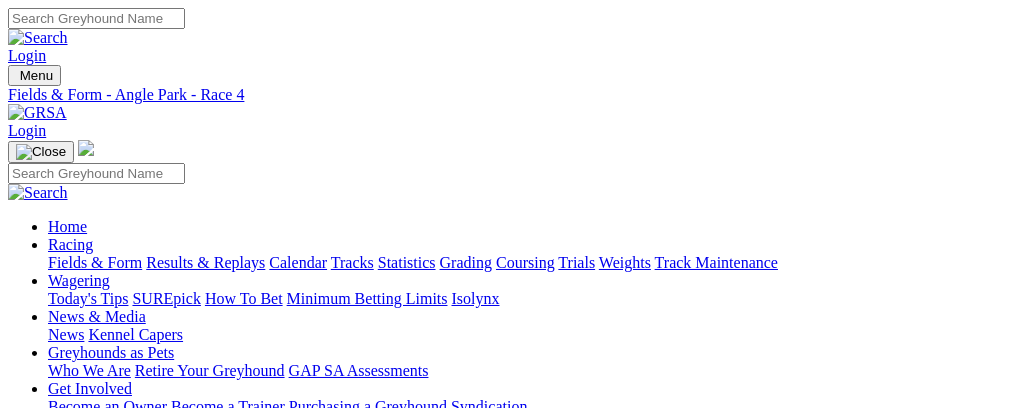 click on "R4" at bounding box center (17, 772) 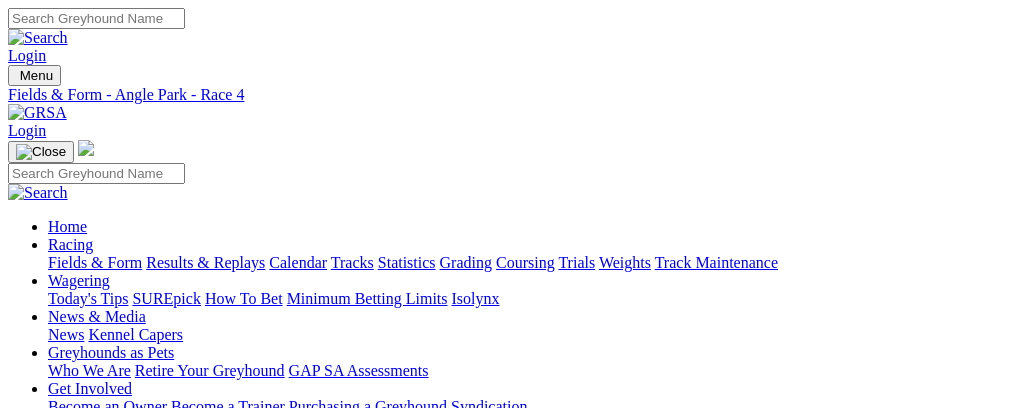scroll, scrollTop: 0, scrollLeft: 0, axis: both 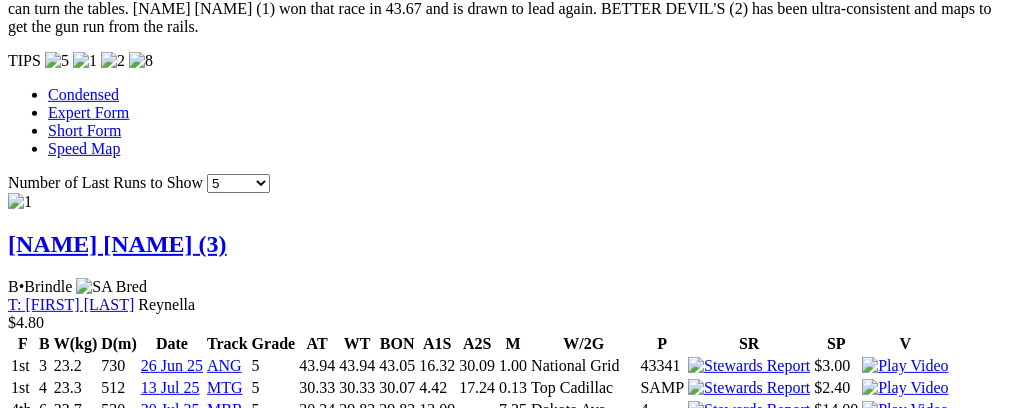 click at bounding box center [286, 2735] 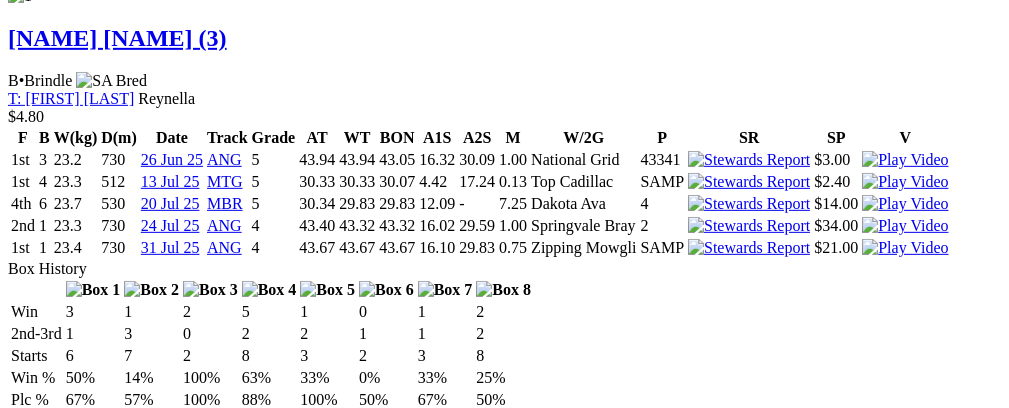 scroll, scrollTop: 2166, scrollLeft: 0, axis: vertical 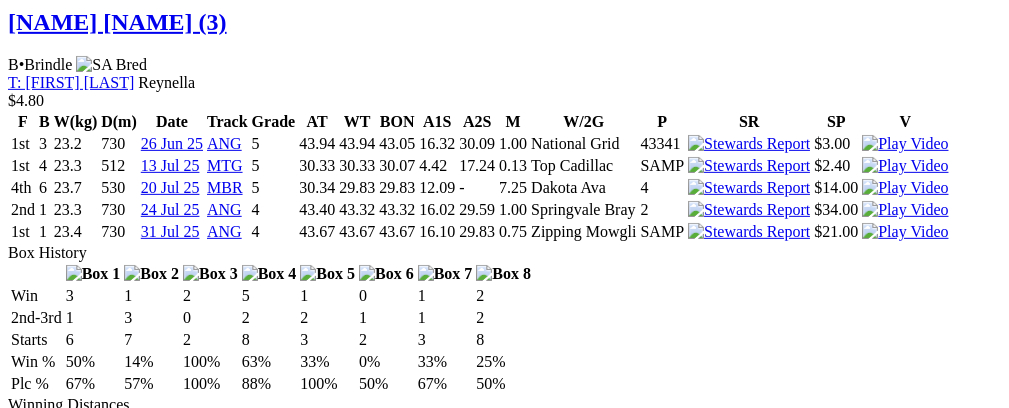 click at bounding box center [286, 2513] 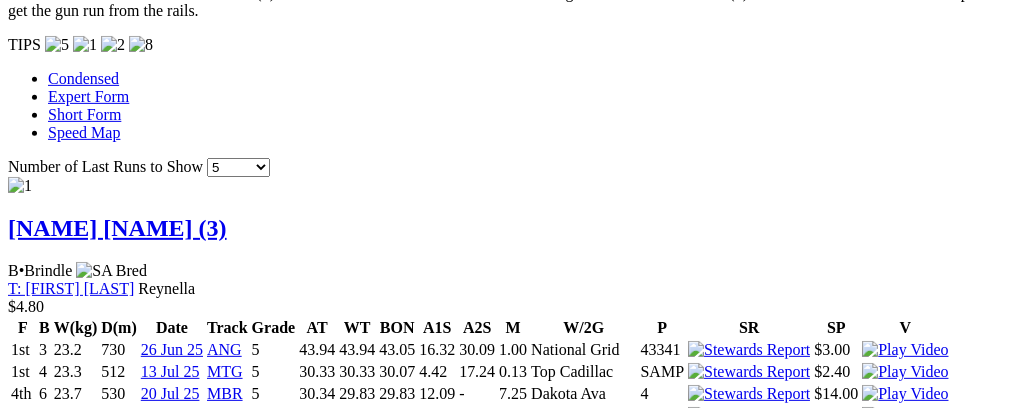 scroll, scrollTop: 1944, scrollLeft: 0, axis: vertical 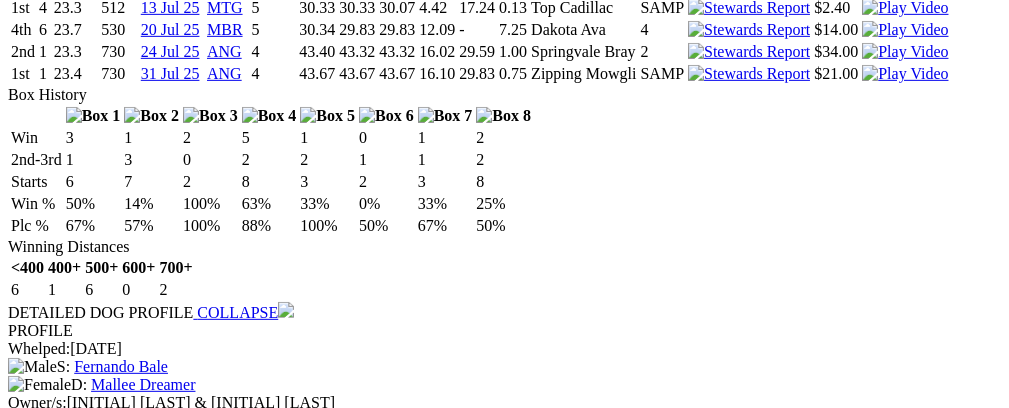 click at bounding box center (286, 4397) 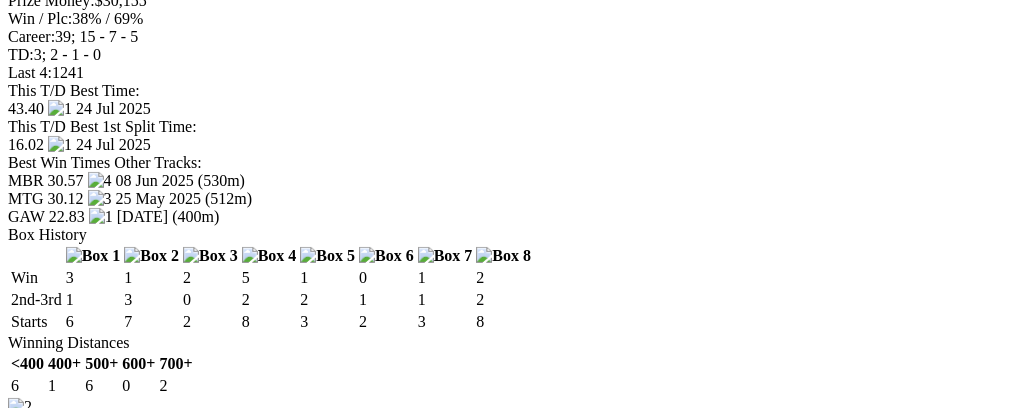 scroll, scrollTop: 2776, scrollLeft: 0, axis: vertical 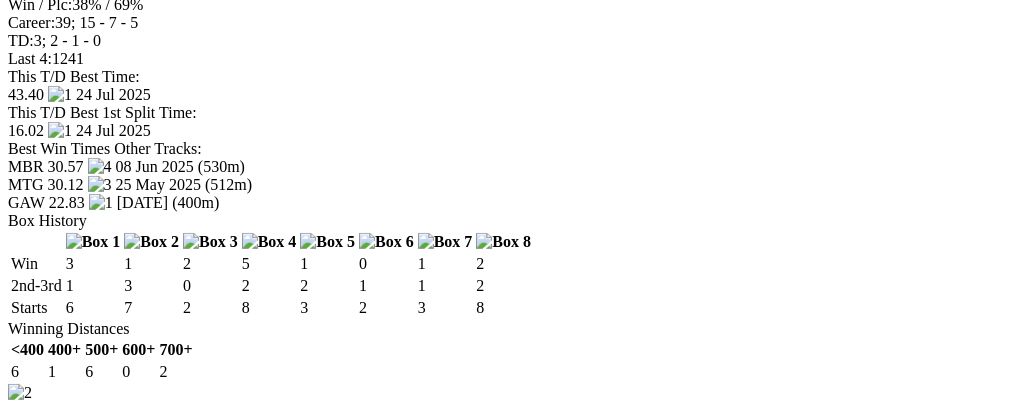 click at bounding box center [286, 3945] 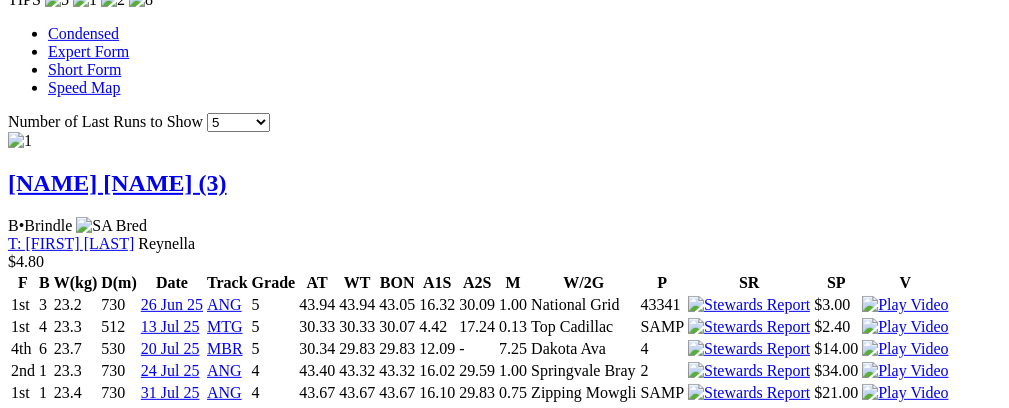 scroll, scrollTop: 1974, scrollLeft: 0, axis: vertical 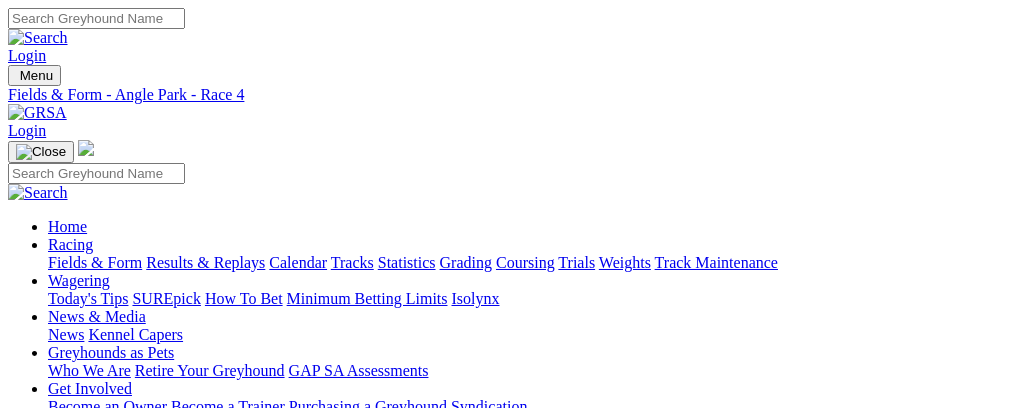 click on "R5" at bounding box center [17, 790] 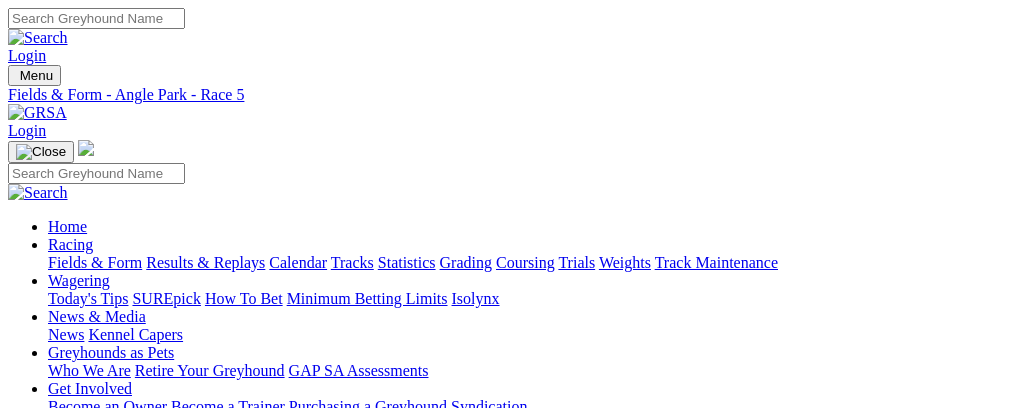 scroll, scrollTop: 0, scrollLeft: 0, axis: both 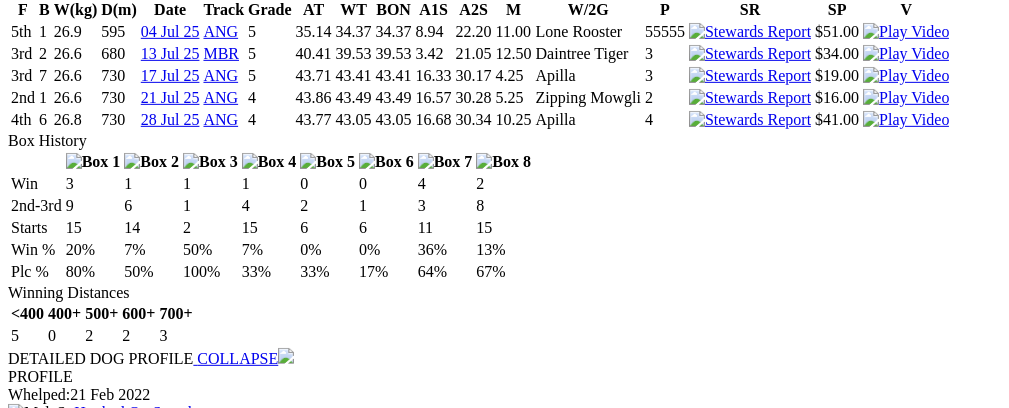 click at bounding box center [286, 4501] 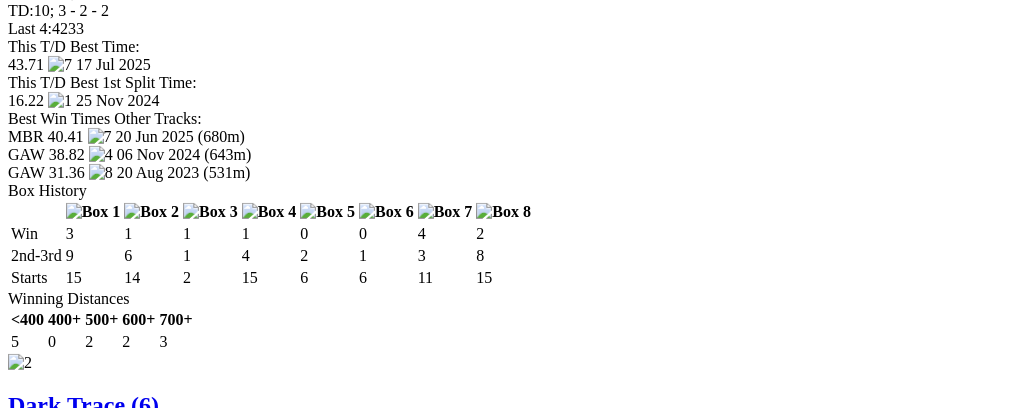 scroll, scrollTop: 2854, scrollLeft: 0, axis: vertical 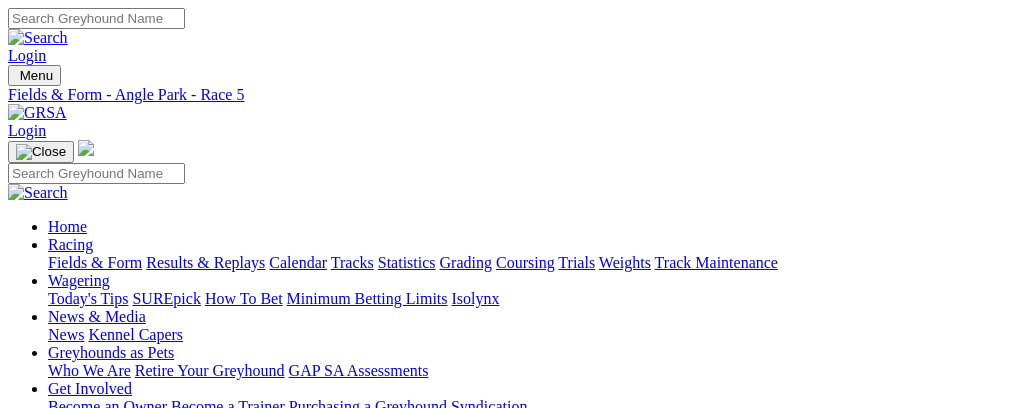 click on "R6" at bounding box center (17, 808) 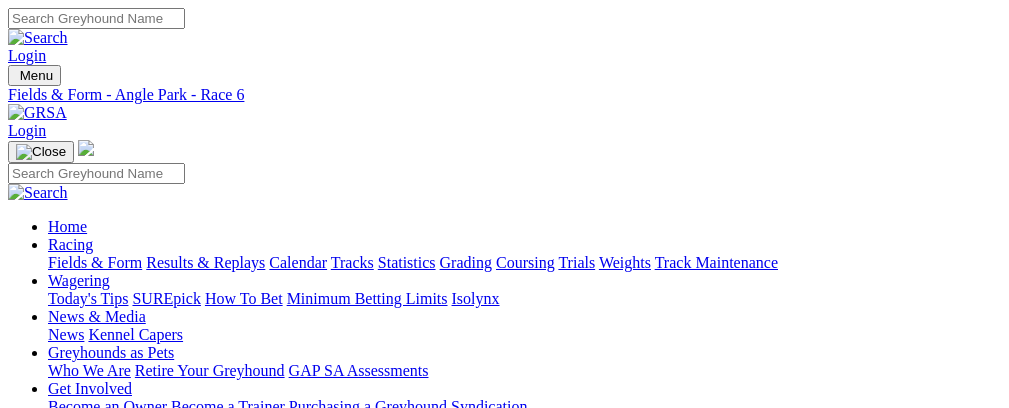 scroll, scrollTop: 0, scrollLeft: 0, axis: both 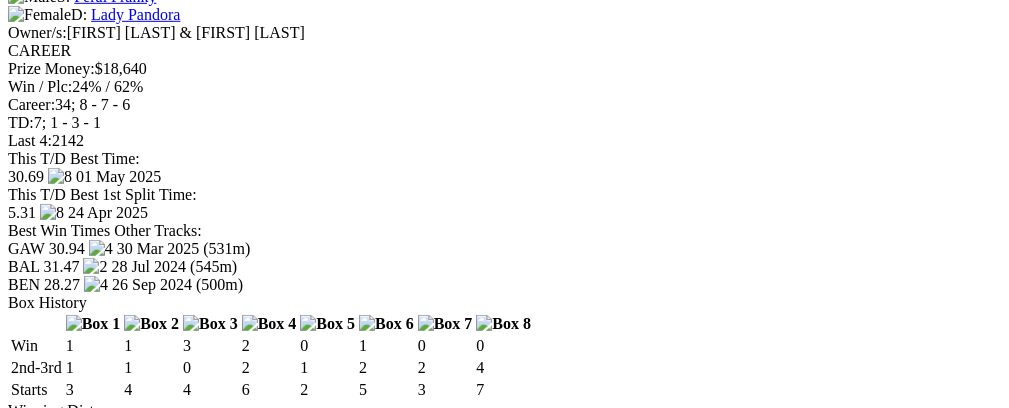 click at bounding box center [286, 6077] 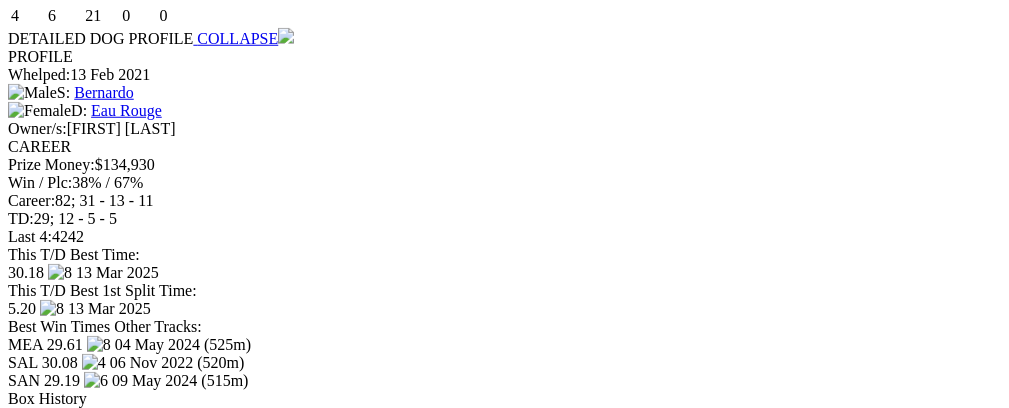 scroll, scrollTop: 3745, scrollLeft: 0, axis: vertical 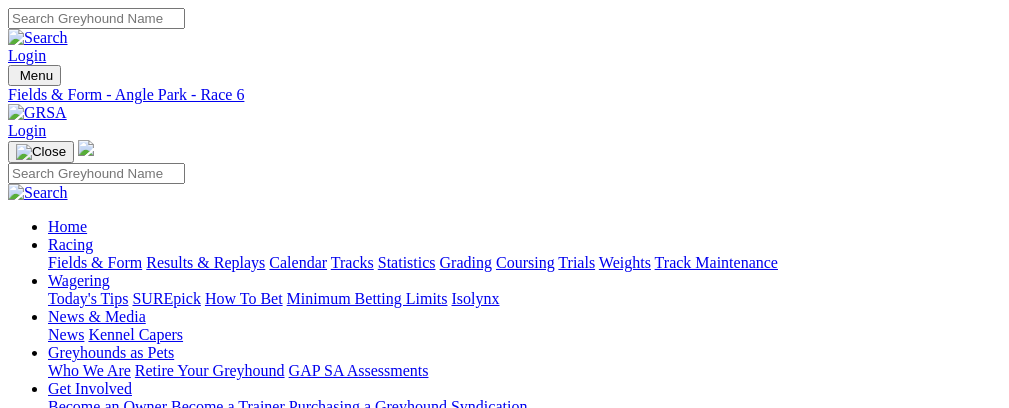click on "R7" at bounding box center (17, 826) 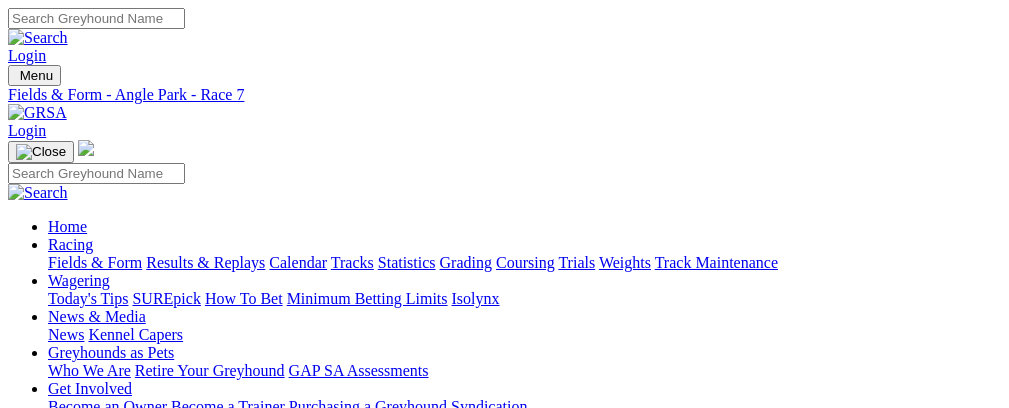 scroll, scrollTop: 0, scrollLeft: 0, axis: both 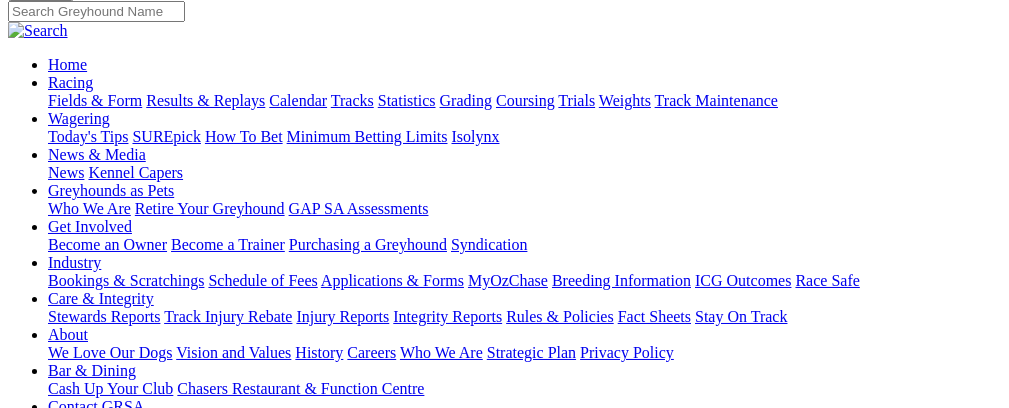 click on "R7" at bounding box center (17, 664) 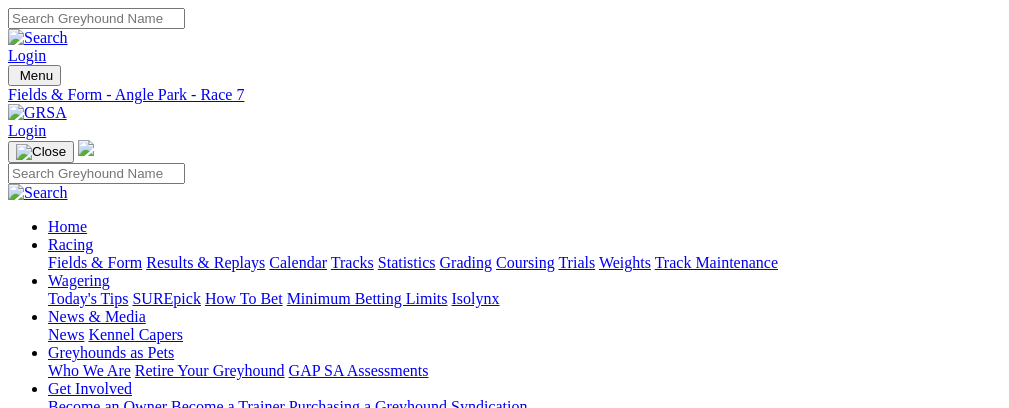 scroll, scrollTop: 0, scrollLeft: 0, axis: both 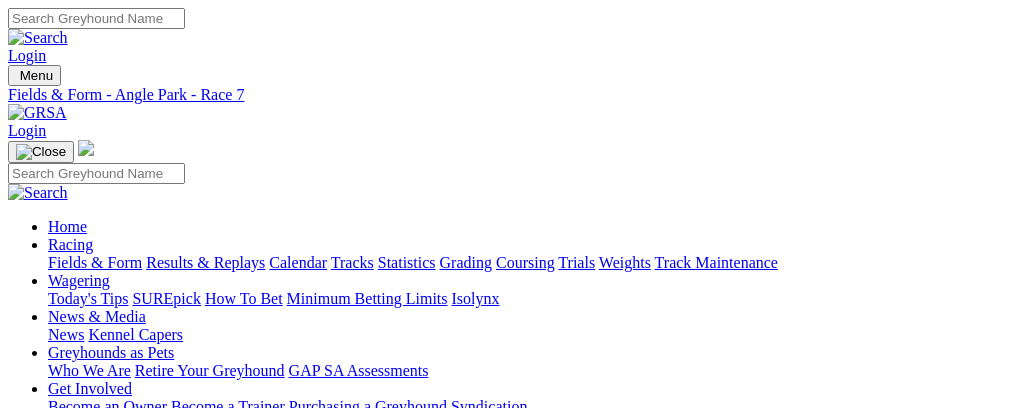click on "R8" at bounding box center (17, 844) 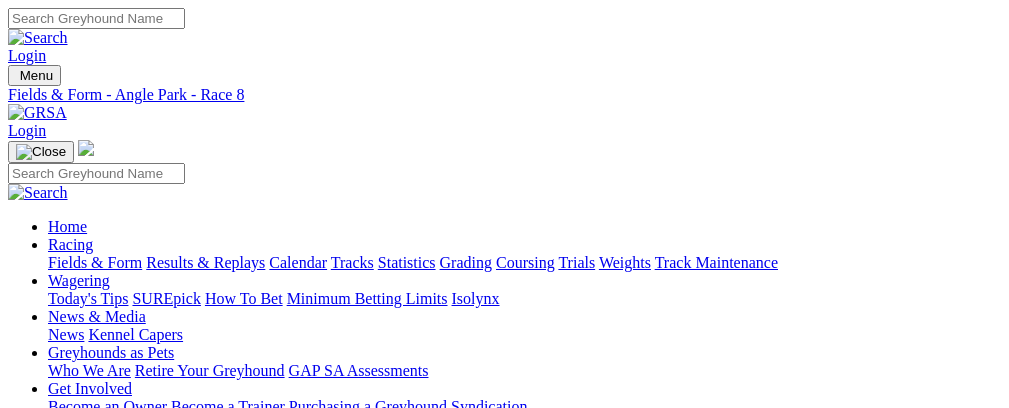 scroll, scrollTop: 0, scrollLeft: 0, axis: both 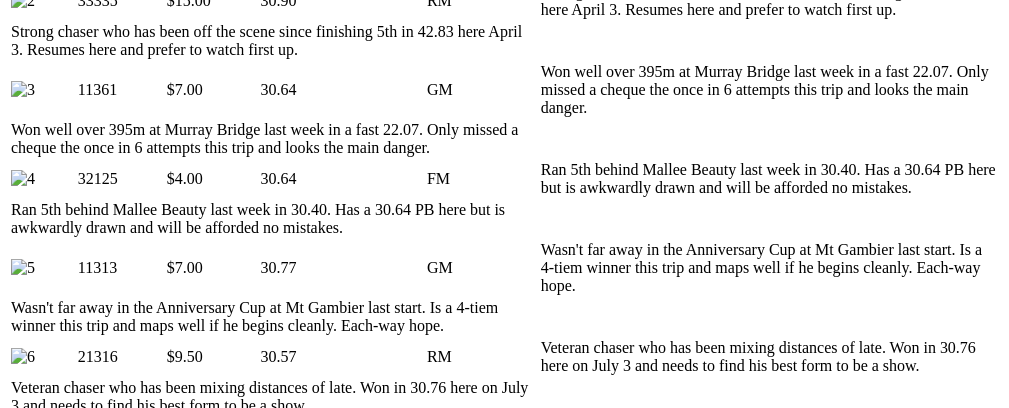 click at bounding box center (286, 1787) 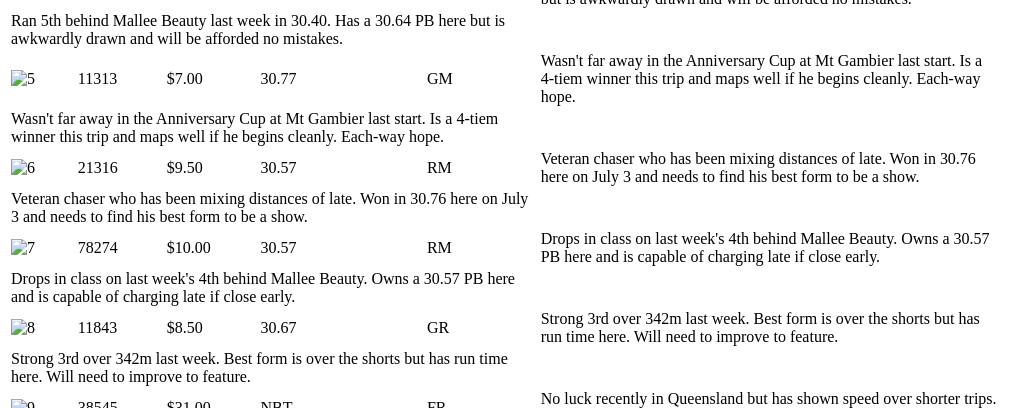 scroll, scrollTop: 1420, scrollLeft: 0, axis: vertical 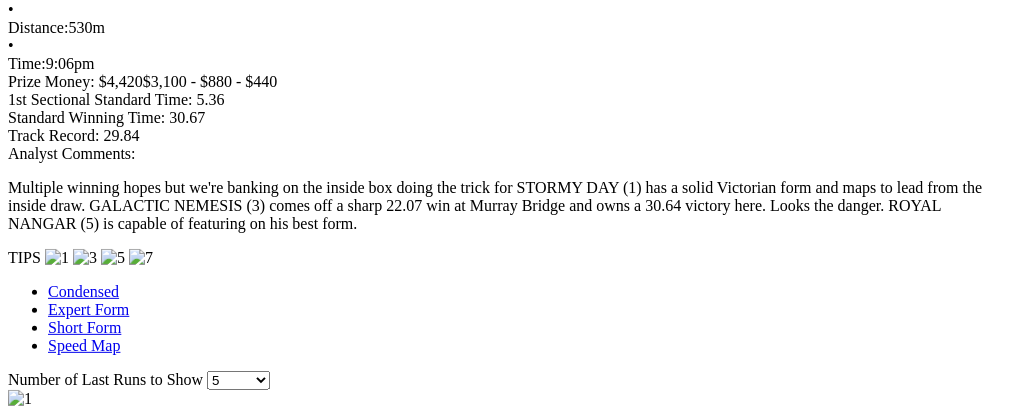 click at bounding box center [880, 2678] 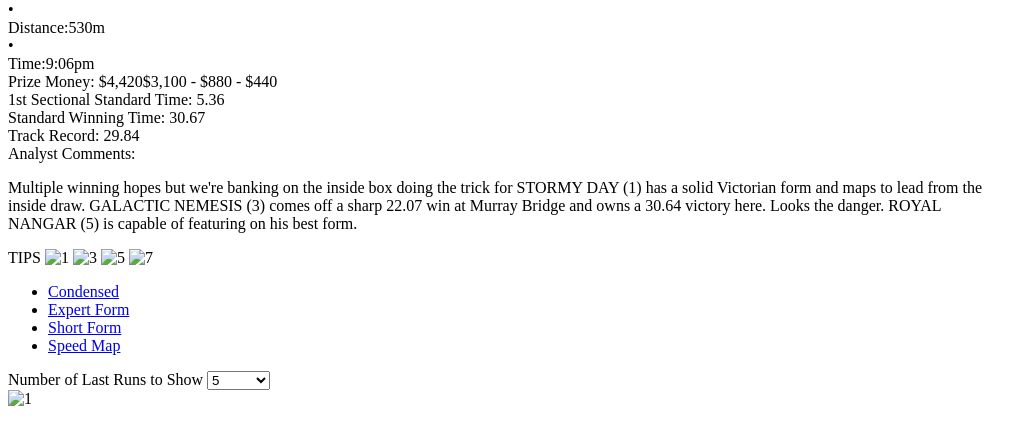 click at bounding box center [16, 33704] 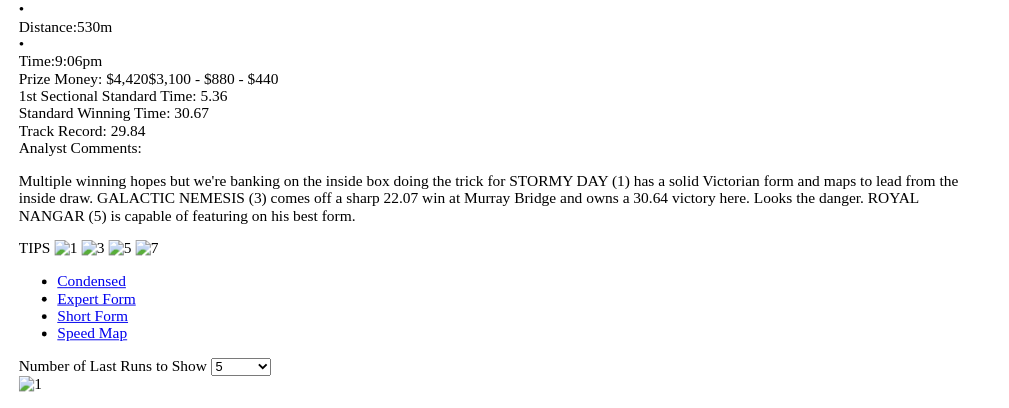 scroll, scrollTop: 0, scrollLeft: 61, axis: horizontal 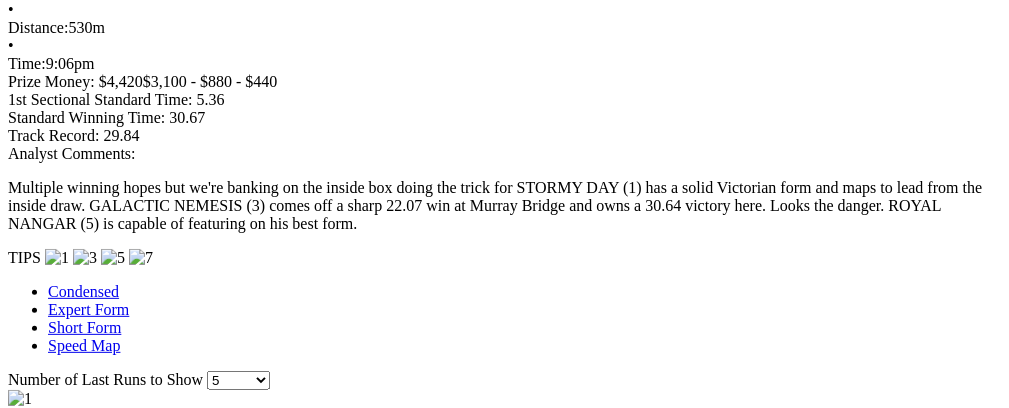drag, startPoint x: 99, startPoint y: 256, endPoint x: 0, endPoint y: 250, distance: 99.18165 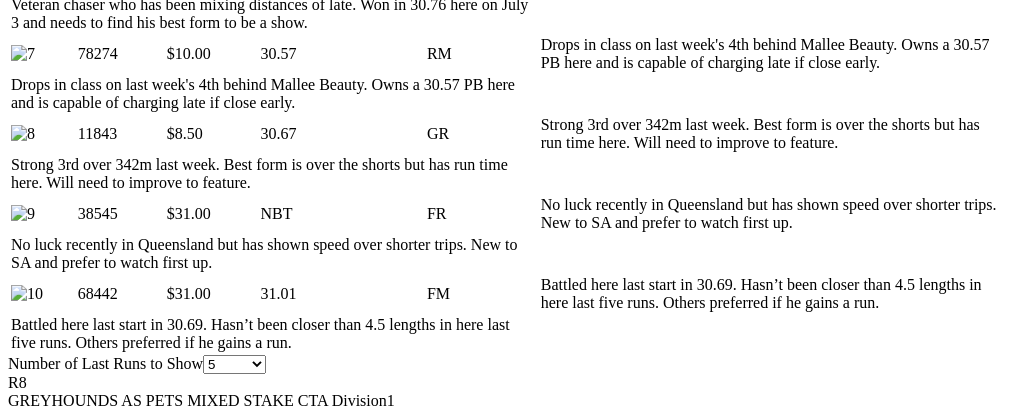 scroll, scrollTop: 1576, scrollLeft: 0, axis: vertical 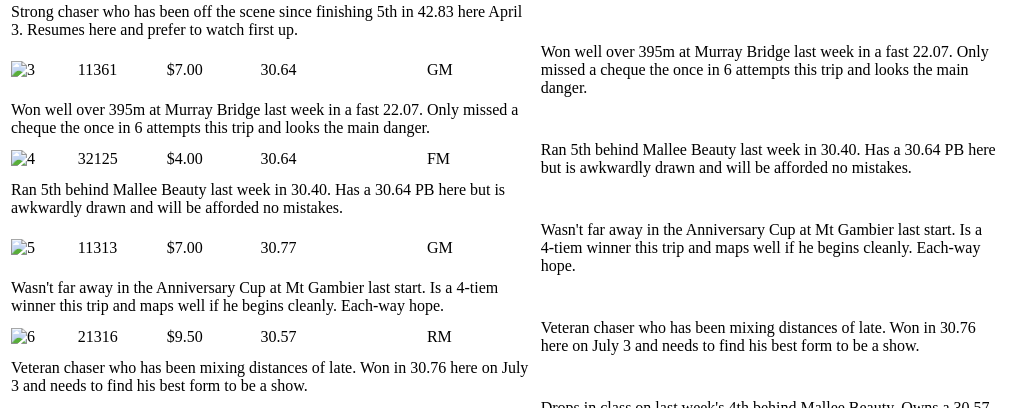click at bounding box center (759, 1465) 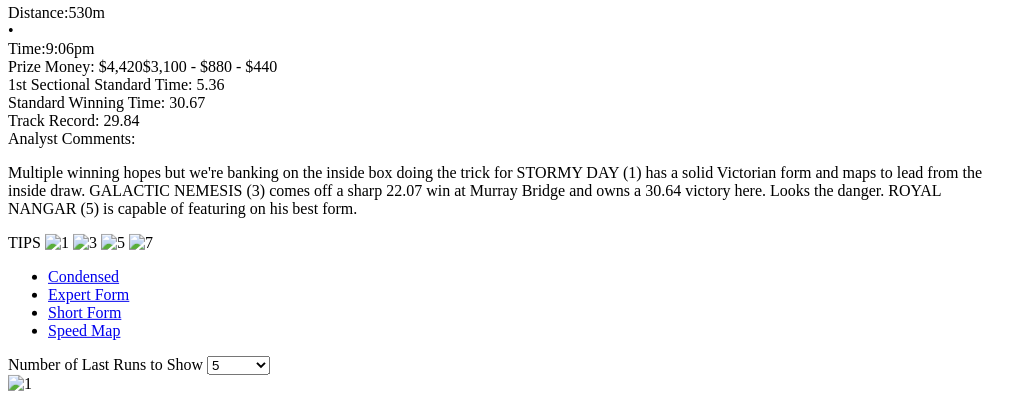 scroll, scrollTop: 2155, scrollLeft: 0, axis: vertical 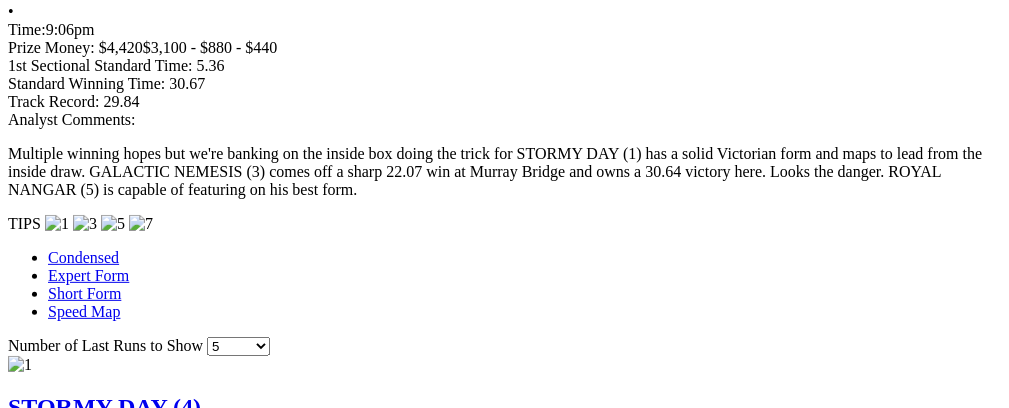 click at bounding box center [880, 2600] 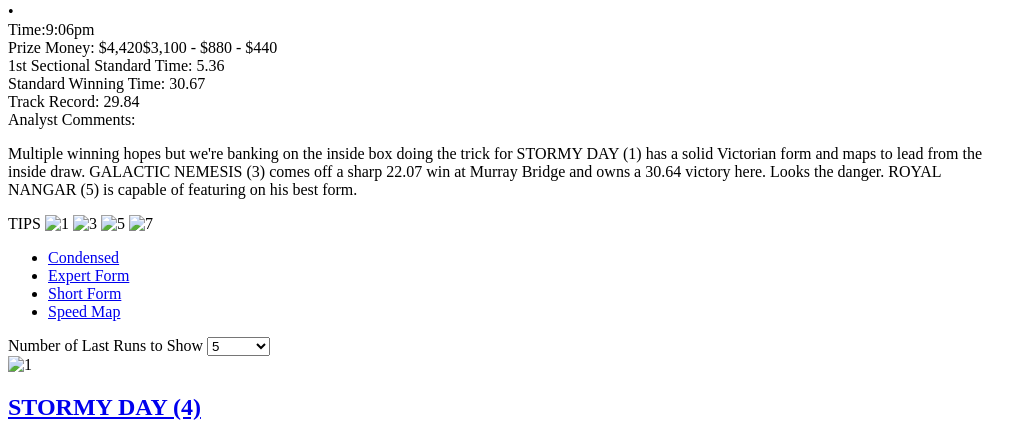 click at bounding box center (16, 33670) 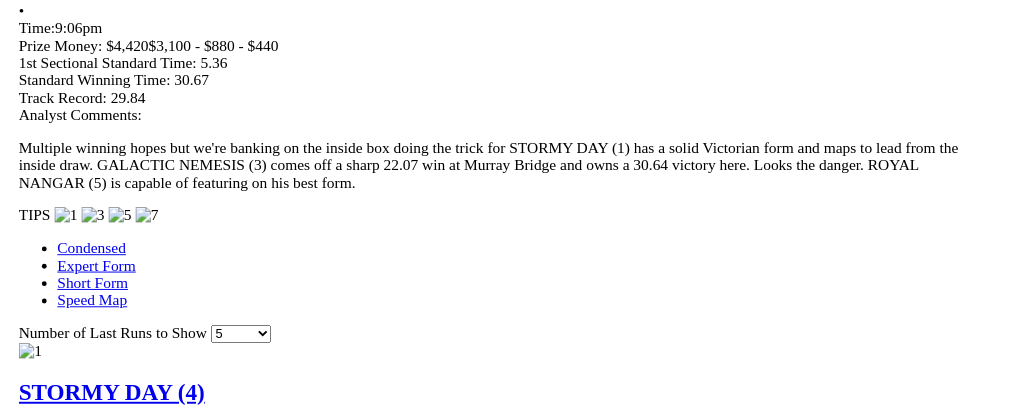 scroll, scrollTop: 0, scrollLeft: 61, axis: horizontal 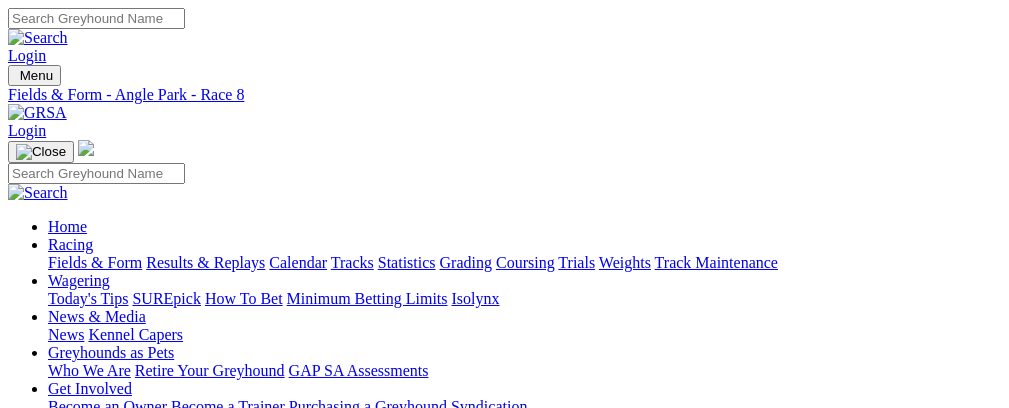 click on "R9" at bounding box center (17, 862) 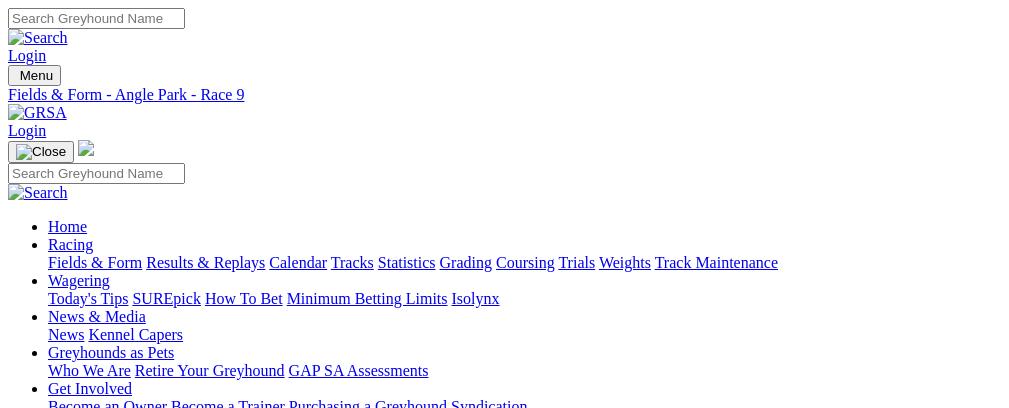 scroll, scrollTop: 0, scrollLeft: 0, axis: both 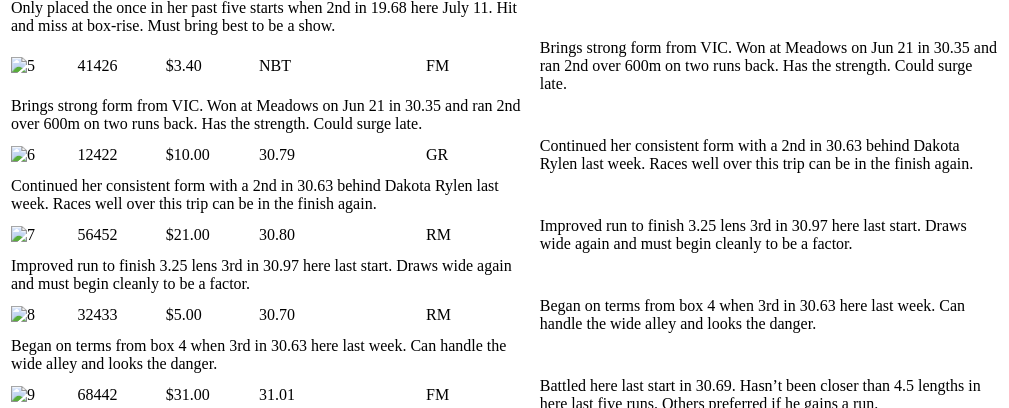 click at bounding box center (286, 1549) 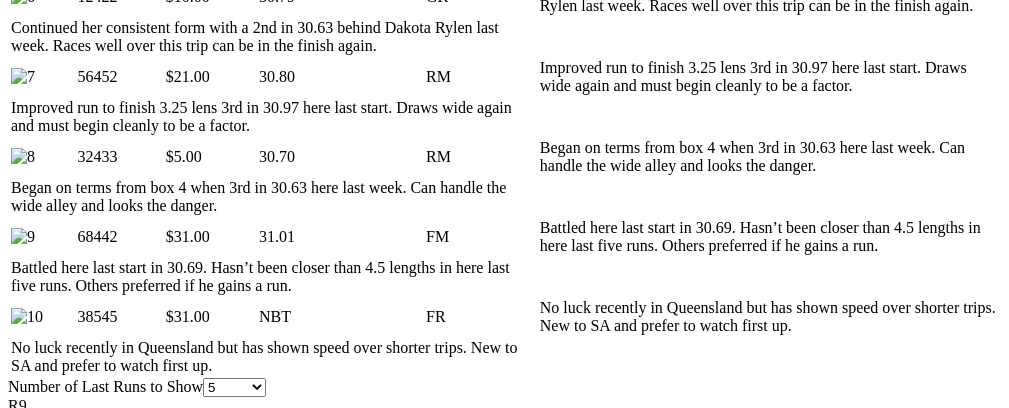 scroll, scrollTop: 1648, scrollLeft: 0, axis: vertical 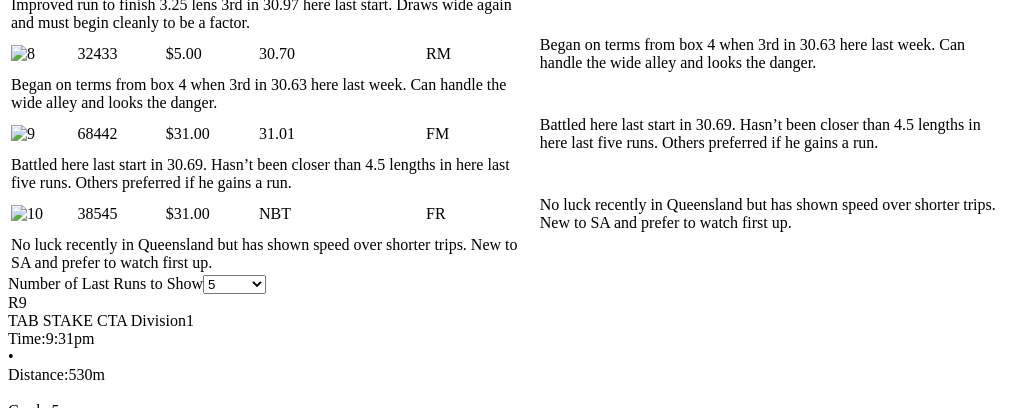 click at bounding box center [286, 2311] 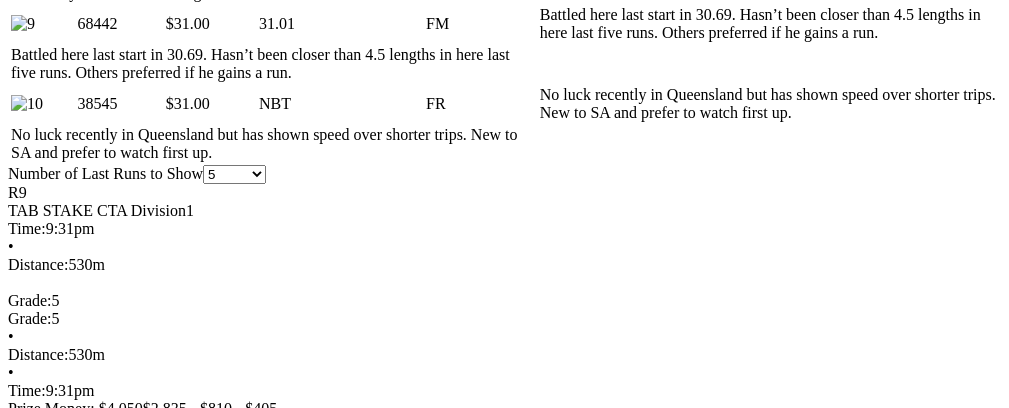 scroll, scrollTop: 1759, scrollLeft: 0, axis: vertical 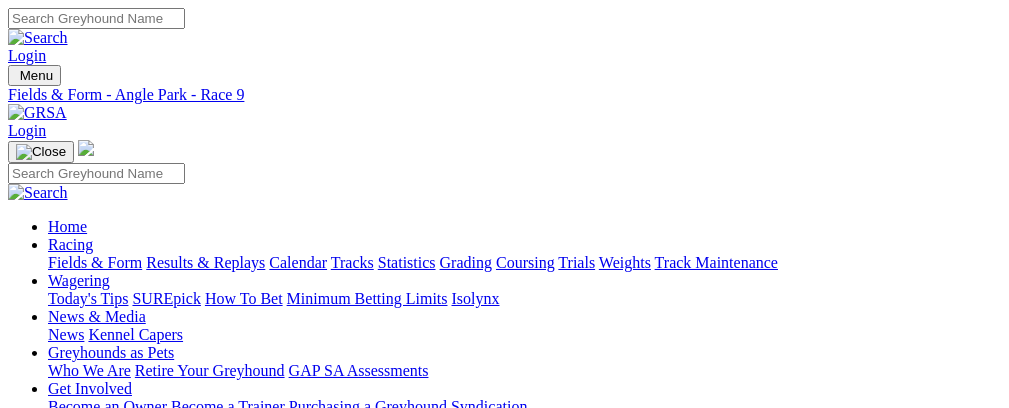 click on "R10" at bounding box center (21, 880) 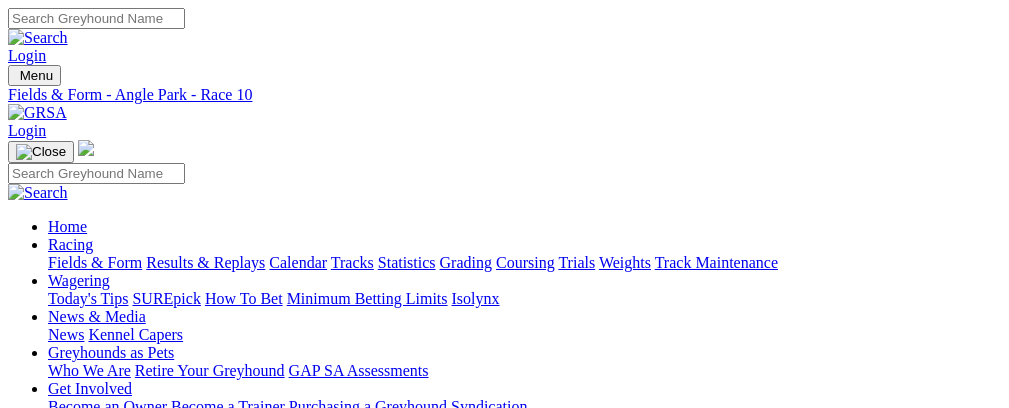 scroll, scrollTop: 0, scrollLeft: 0, axis: both 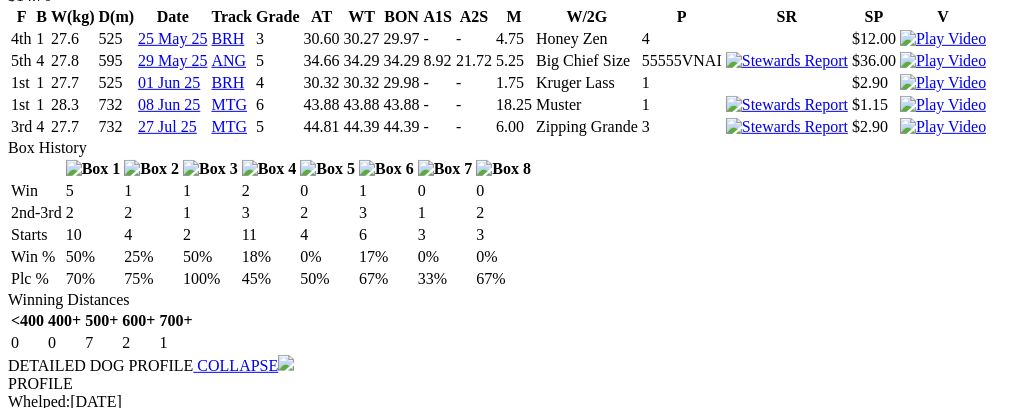 click at bounding box center (286, 4450) 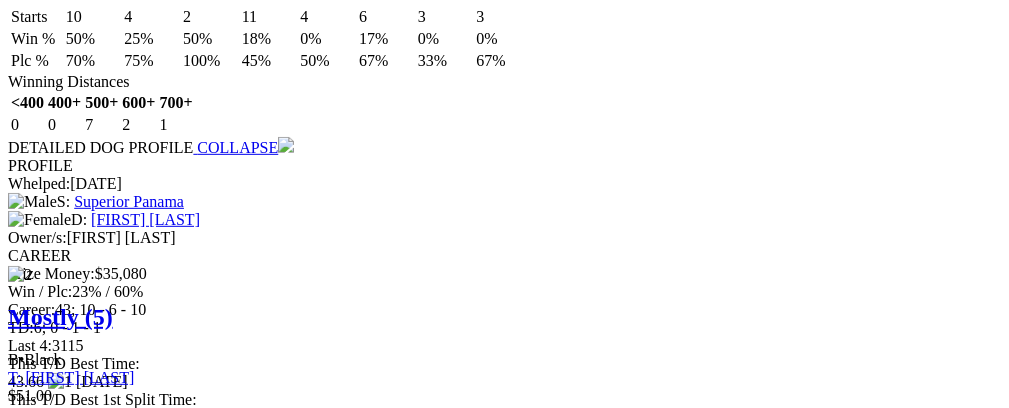 scroll, scrollTop: 2813, scrollLeft: 0, axis: vertical 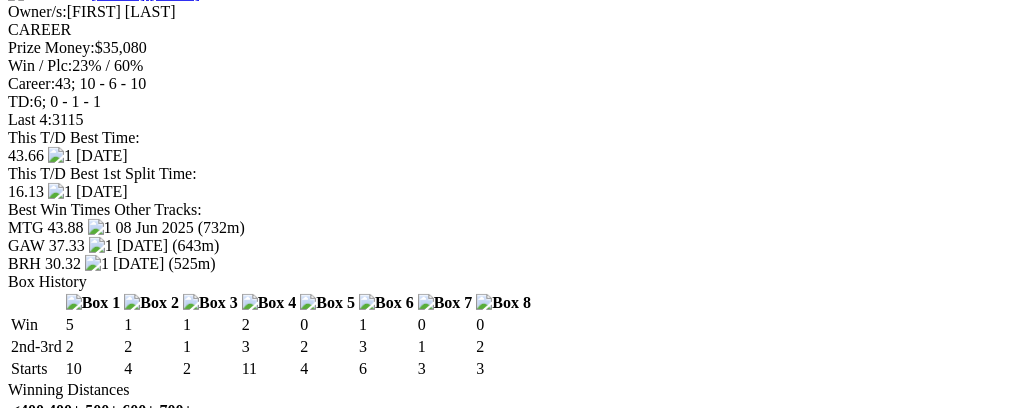 click at bounding box center [286, 4006] 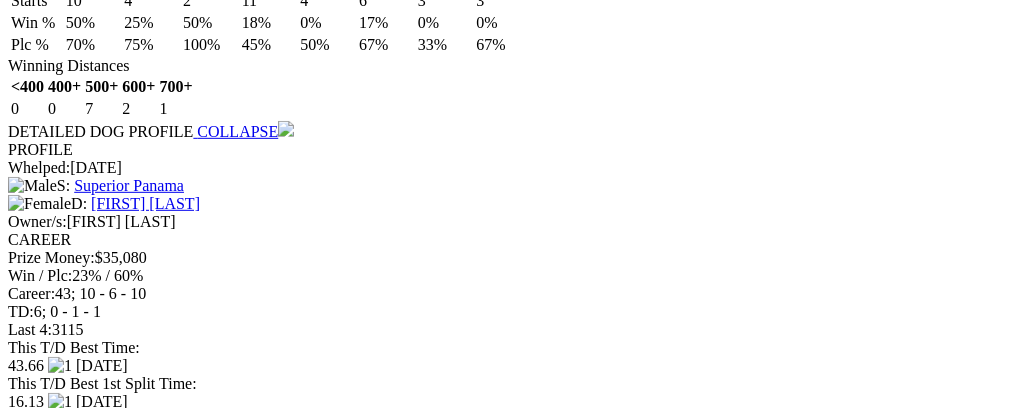 scroll, scrollTop: 2610, scrollLeft: 0, axis: vertical 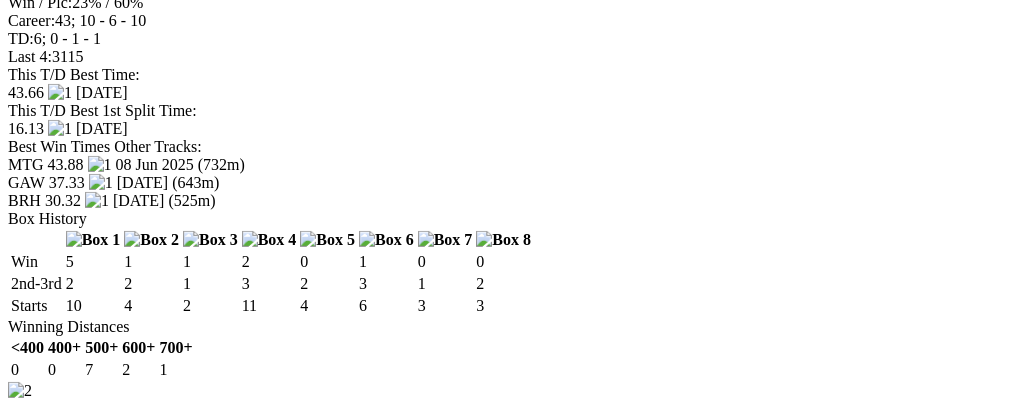 click at bounding box center (923, 5753) 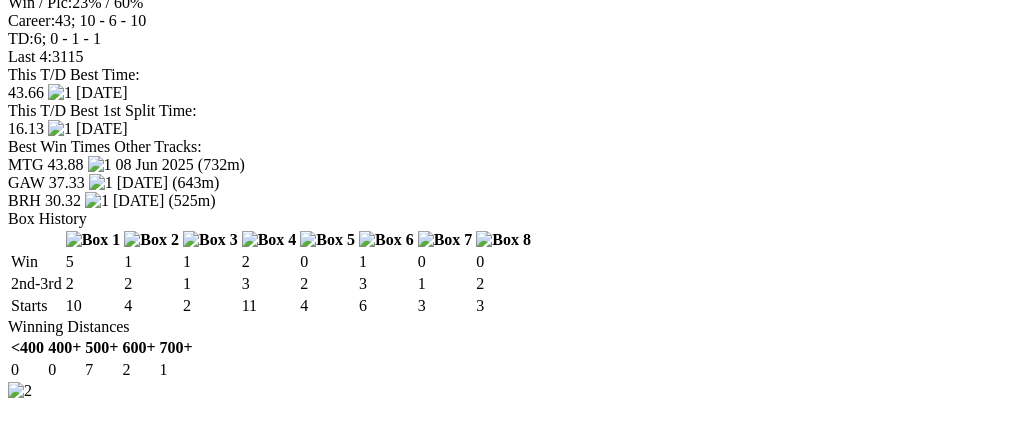 click at bounding box center [16, 23457] 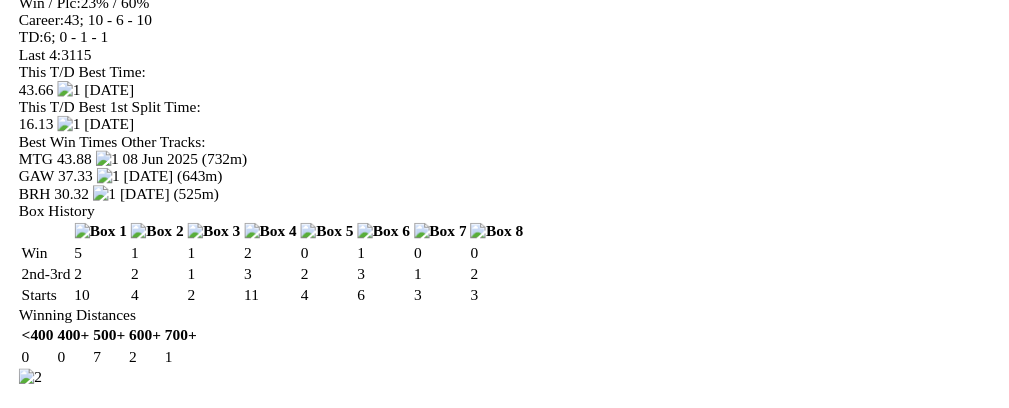 scroll, scrollTop: 0, scrollLeft: 97, axis: horizontal 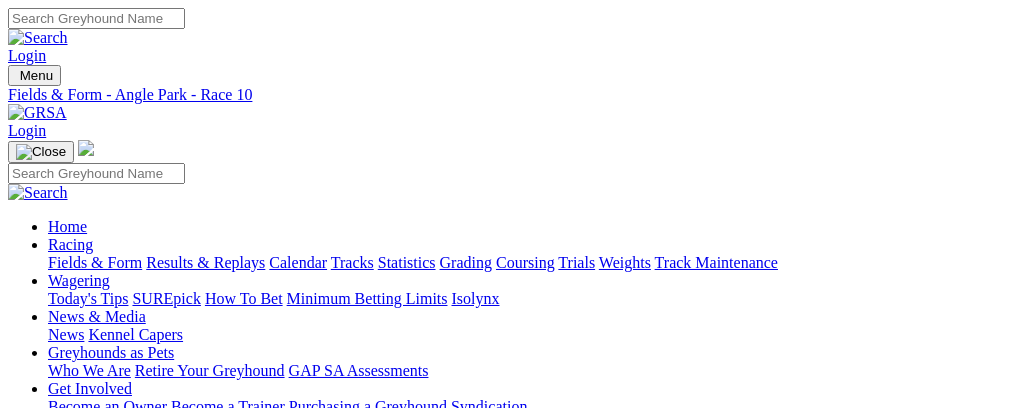 click on "R10" at bounding box center (21, 880) 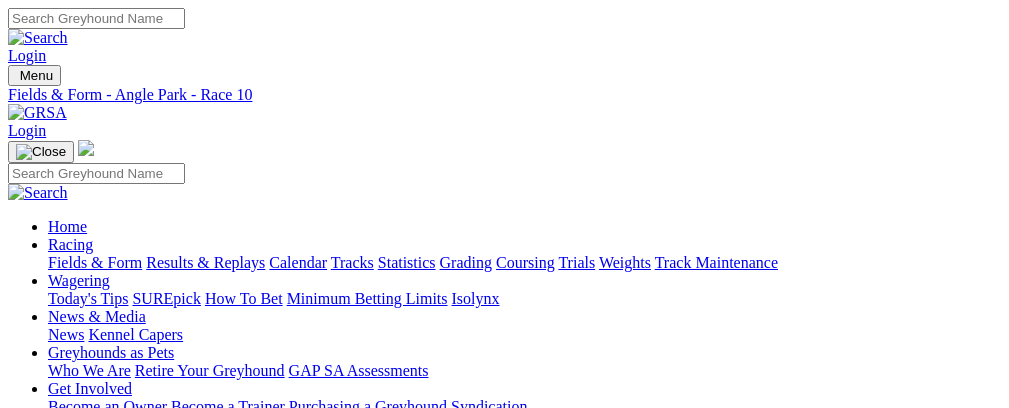 scroll, scrollTop: 0, scrollLeft: 0, axis: both 